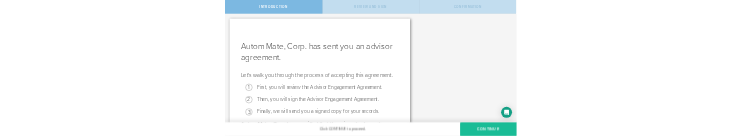 scroll, scrollTop: 0, scrollLeft: 0, axis: both 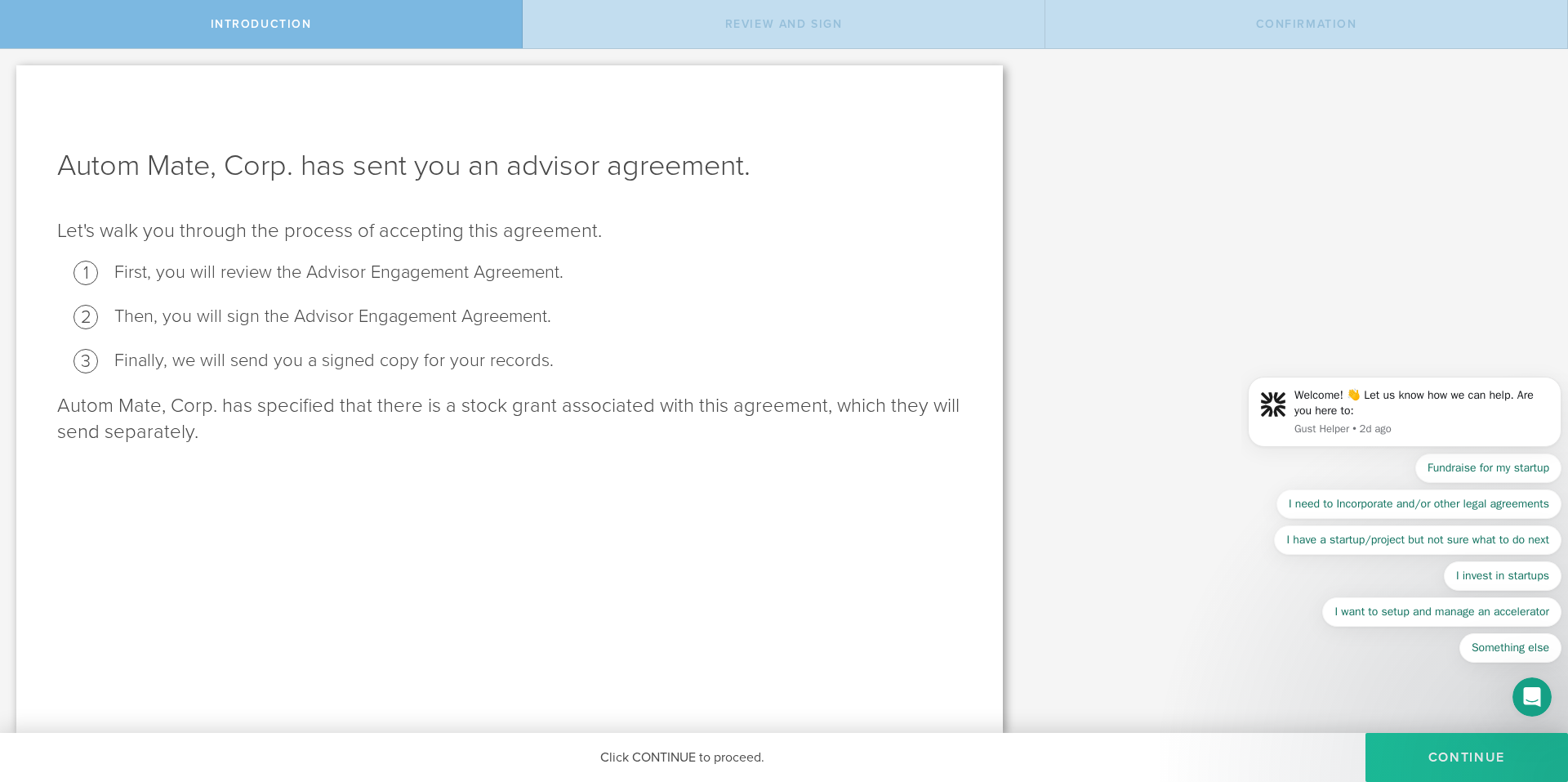 click on "Continue" at bounding box center (1467, 757) 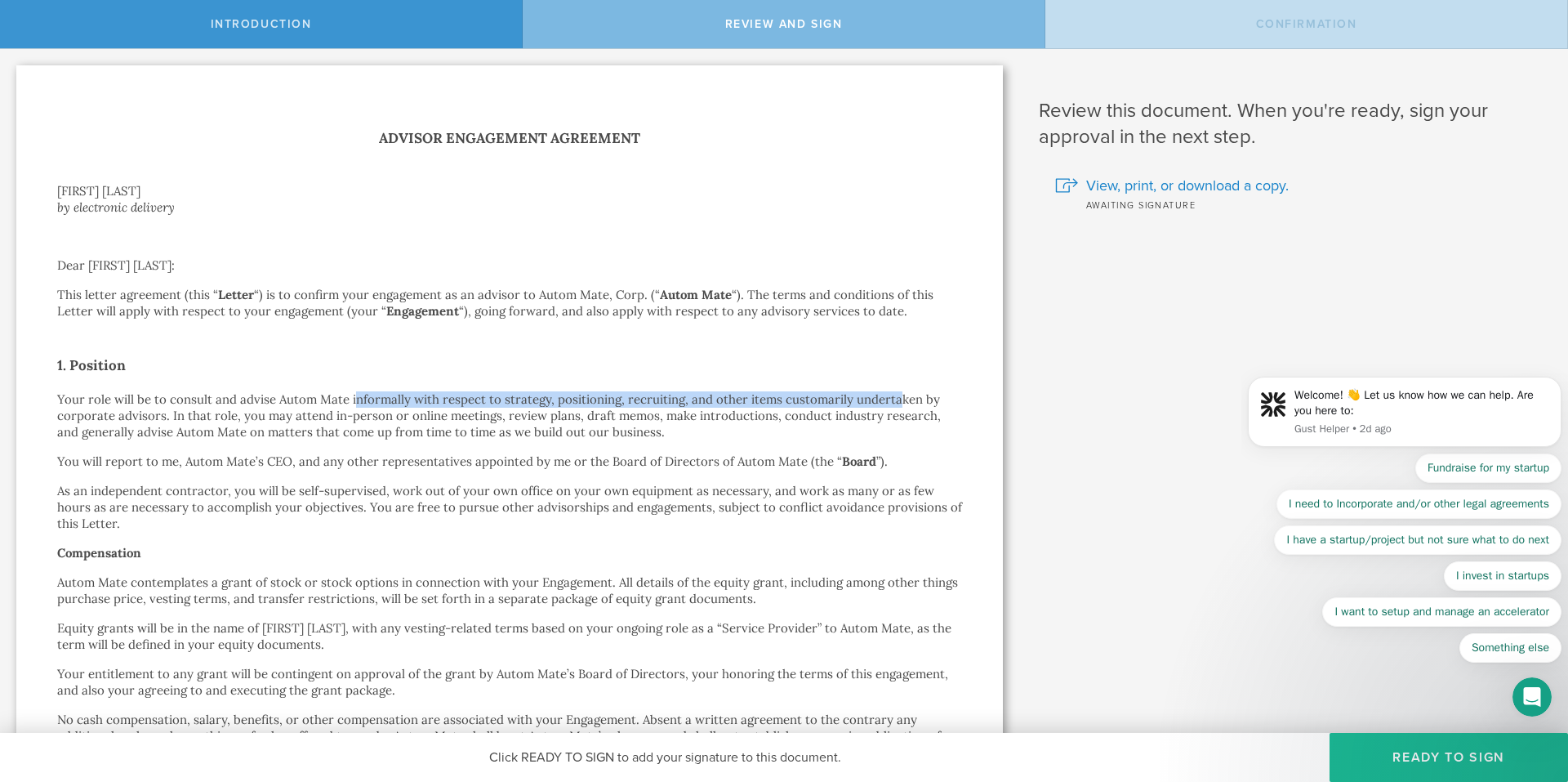 drag, startPoint x: 354, startPoint y: 404, endPoint x: 893, endPoint y: 402, distance: 539.00371 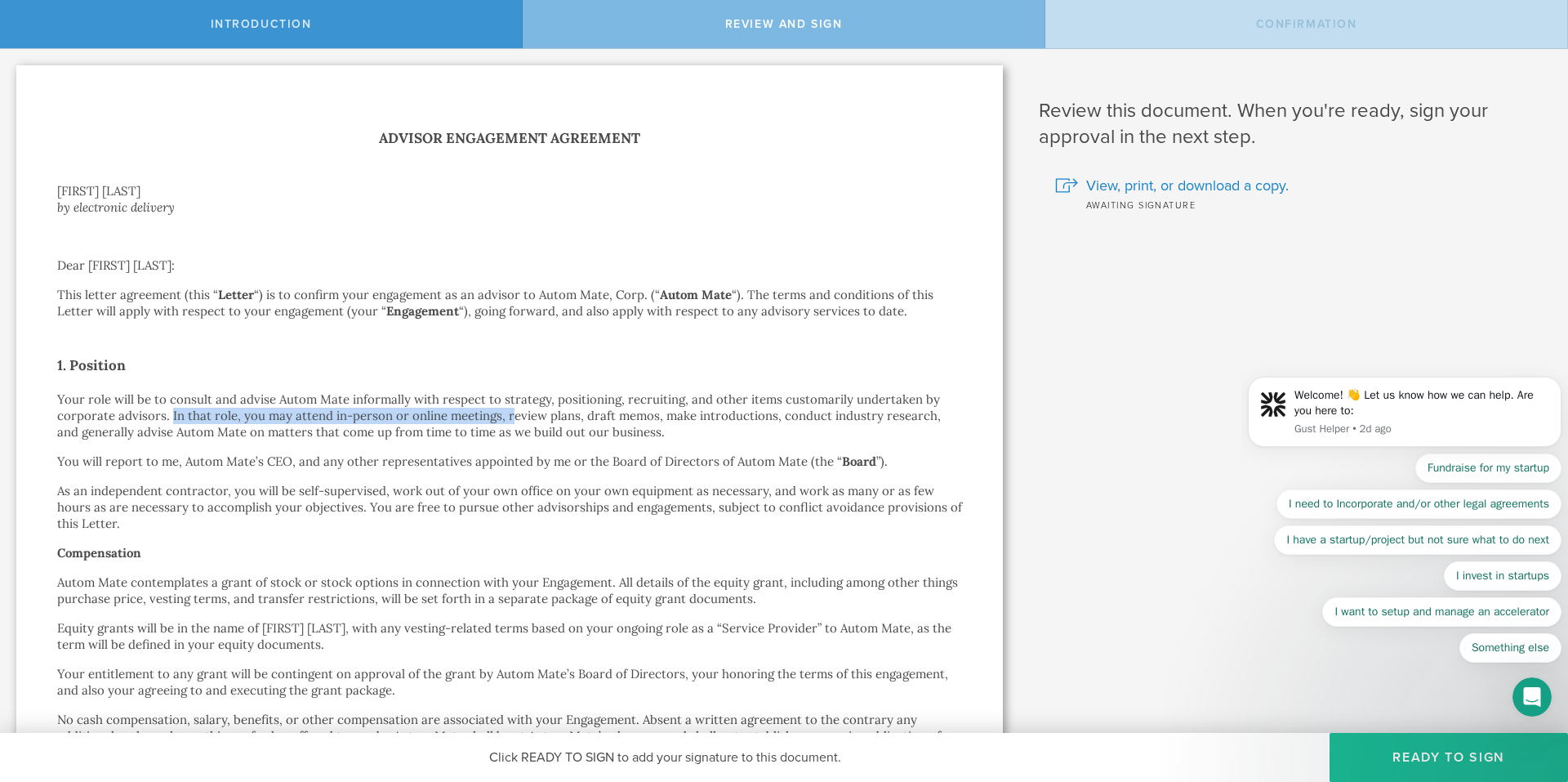 drag, startPoint x: 170, startPoint y: 418, endPoint x: 507, endPoint y: 422, distance: 337.02374 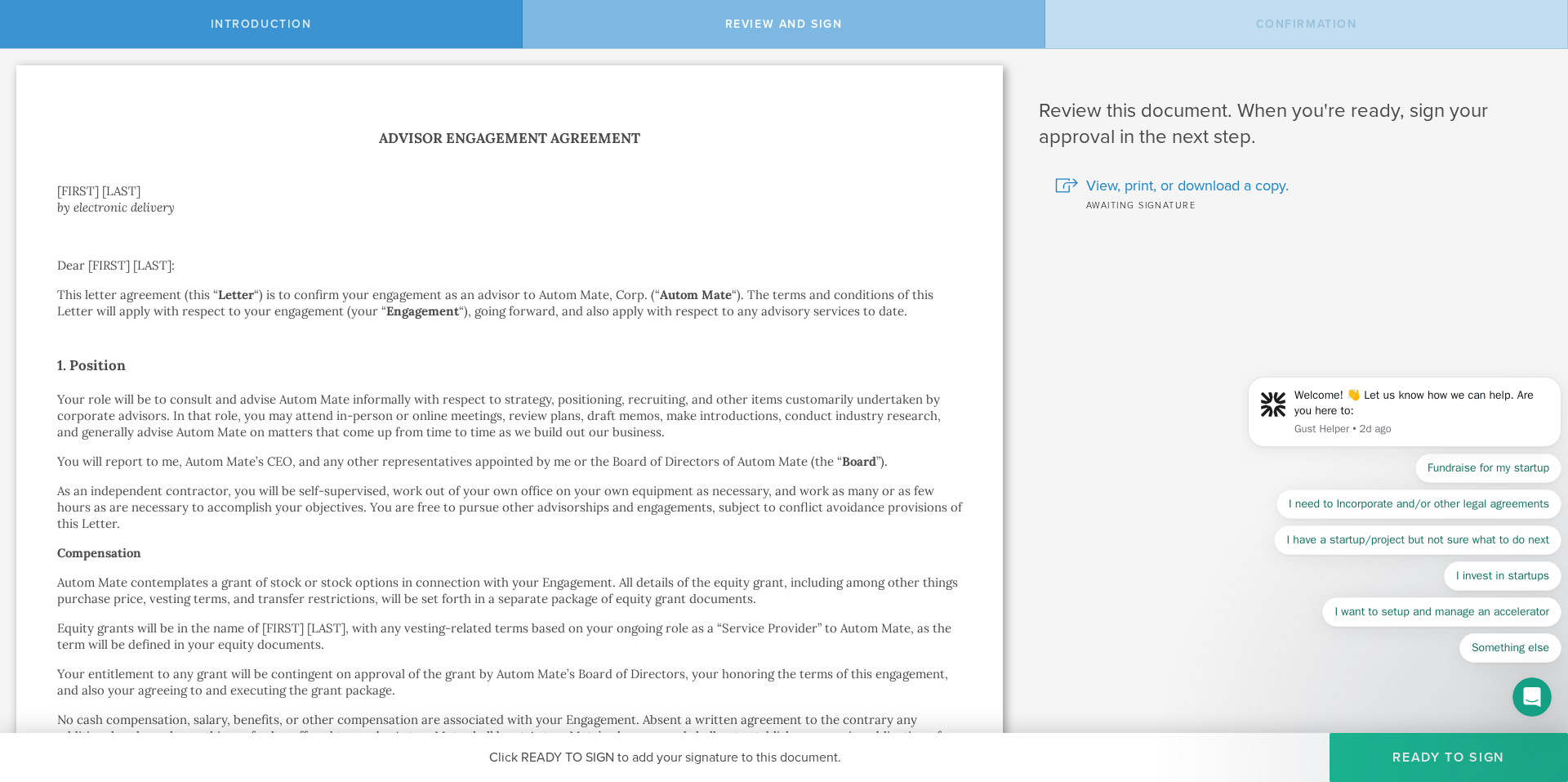 click on "Your role will be to consult and advise Autom Mate informally with respect to strategy, positioning, recruiting, and other items customarily undertaken by corporate advisors. In that role, you may attend in-person or online meetings, review plans, draft memos, make introductions, conduct industry research, and generally advise Autom Mate on matters that come up from time to time as we build out our business." 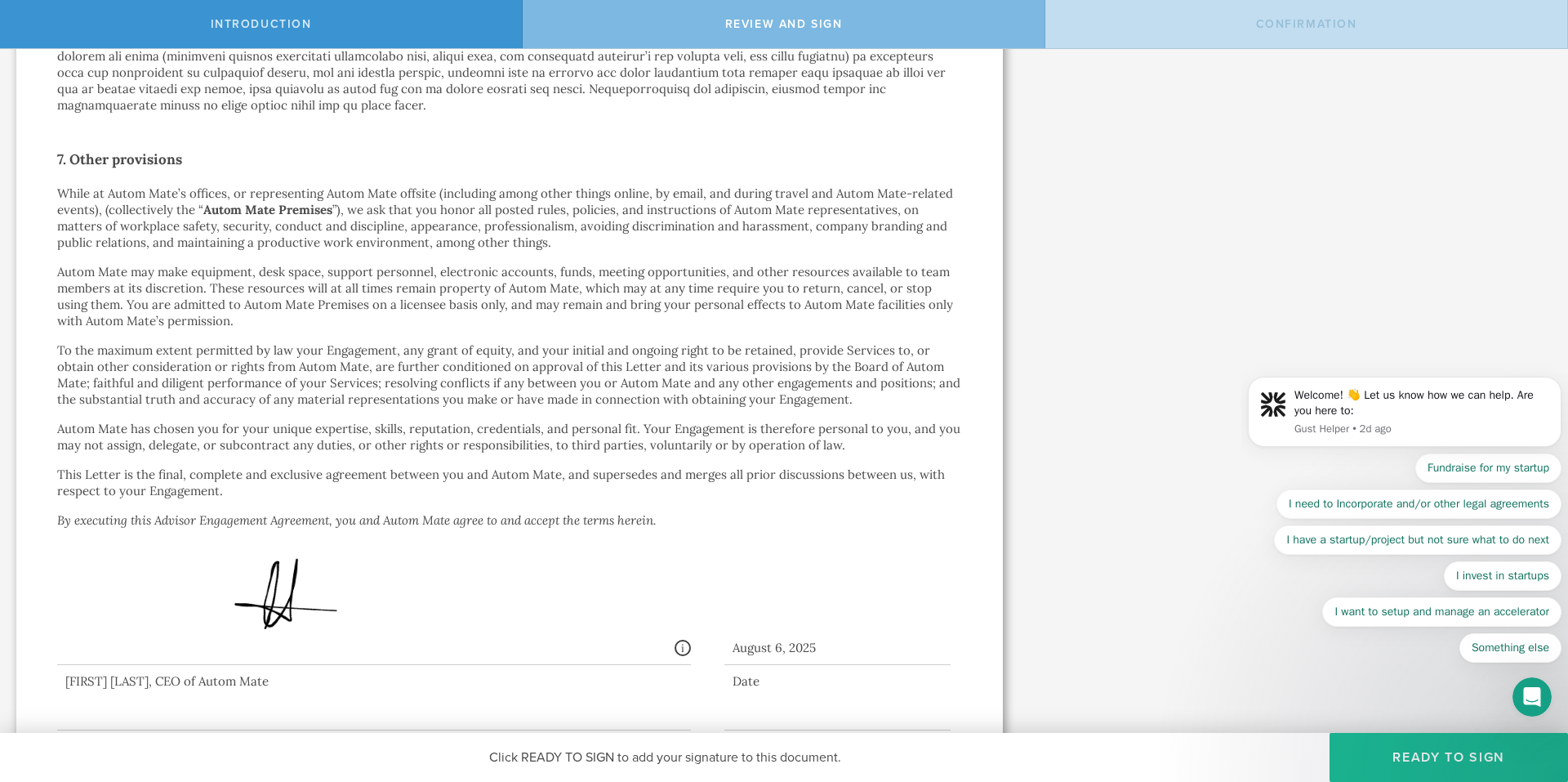 scroll, scrollTop: 2062, scrollLeft: 0, axis: vertical 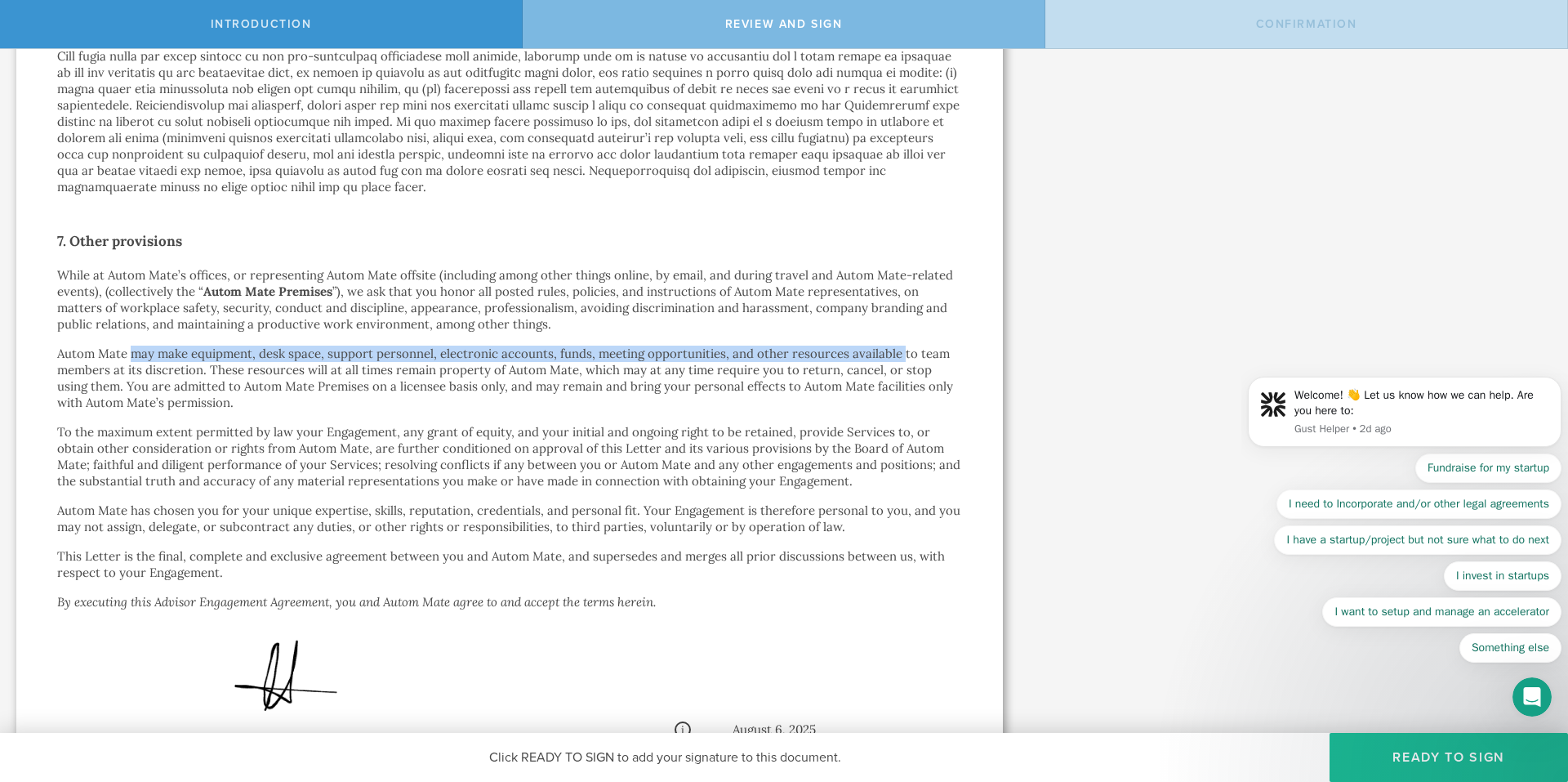 drag, startPoint x: 133, startPoint y: 351, endPoint x: 900, endPoint y: 348, distance: 767.00587 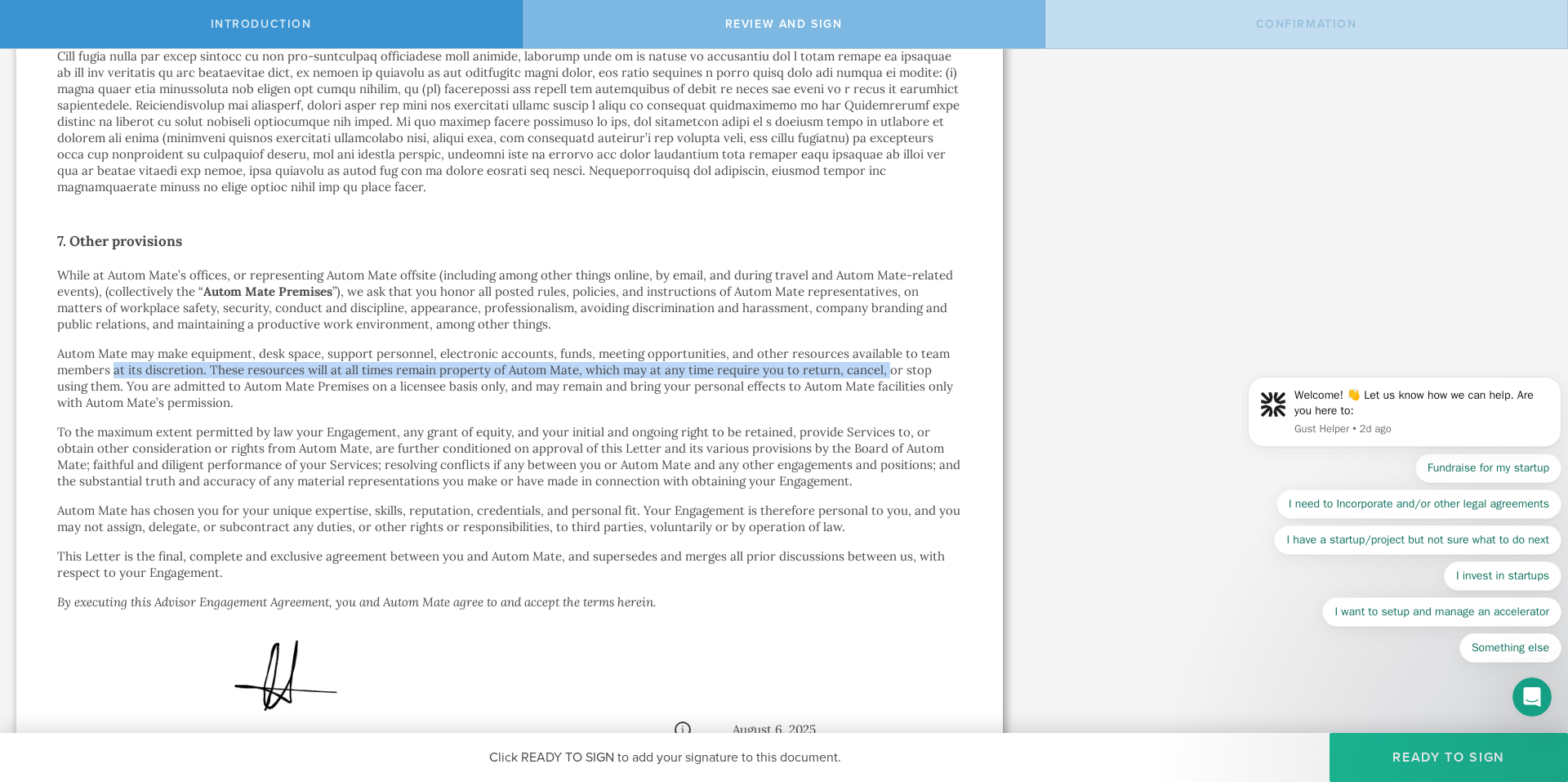 drag, startPoint x: 114, startPoint y: 369, endPoint x: 884, endPoint y: 372, distance: 770.0058 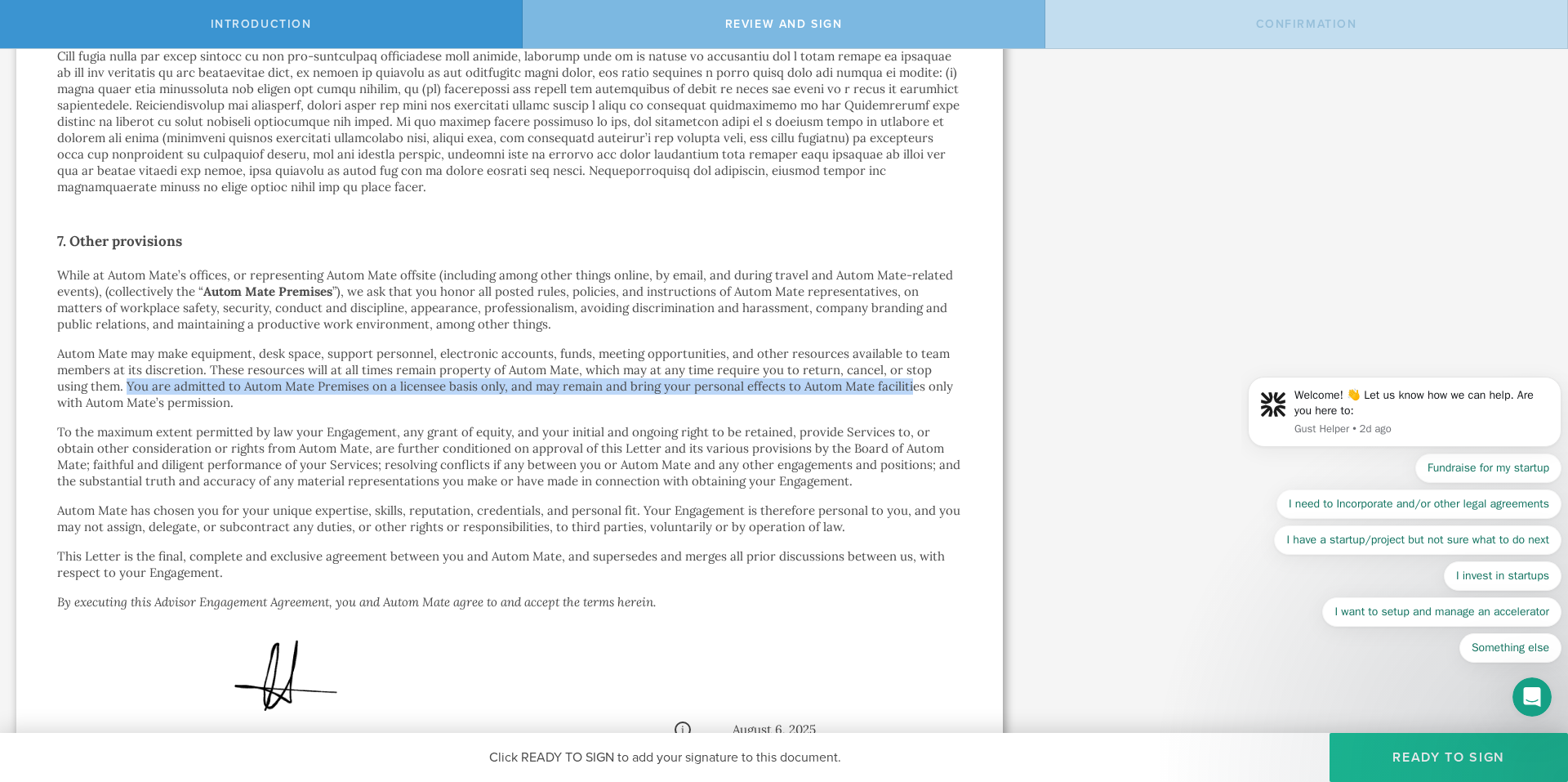 drag, startPoint x: 128, startPoint y: 387, endPoint x: 911, endPoint y: 385, distance: 783.0026 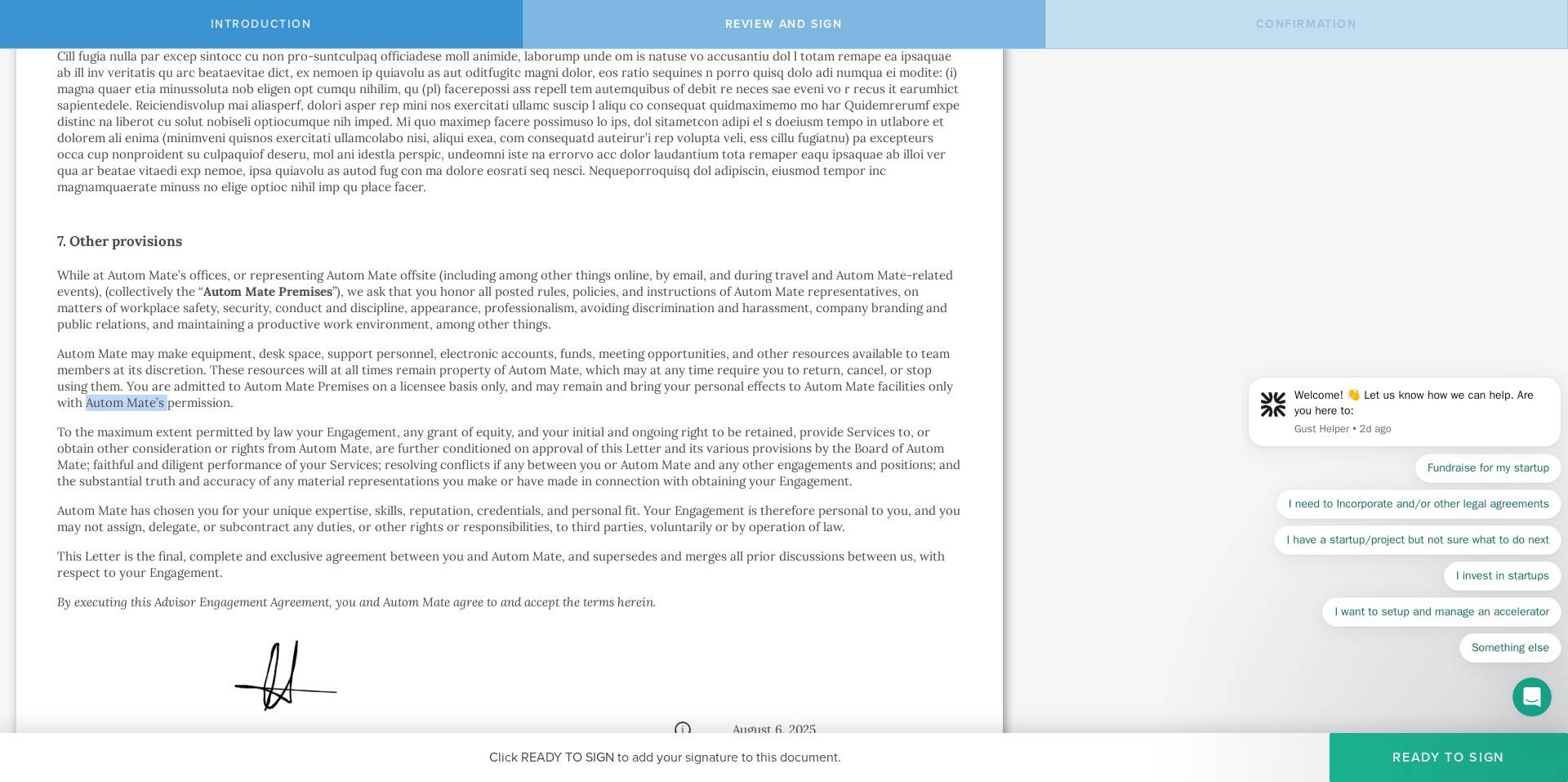 drag, startPoint x: 85, startPoint y: 407, endPoint x: 167, endPoint y: 404, distance: 82.05486 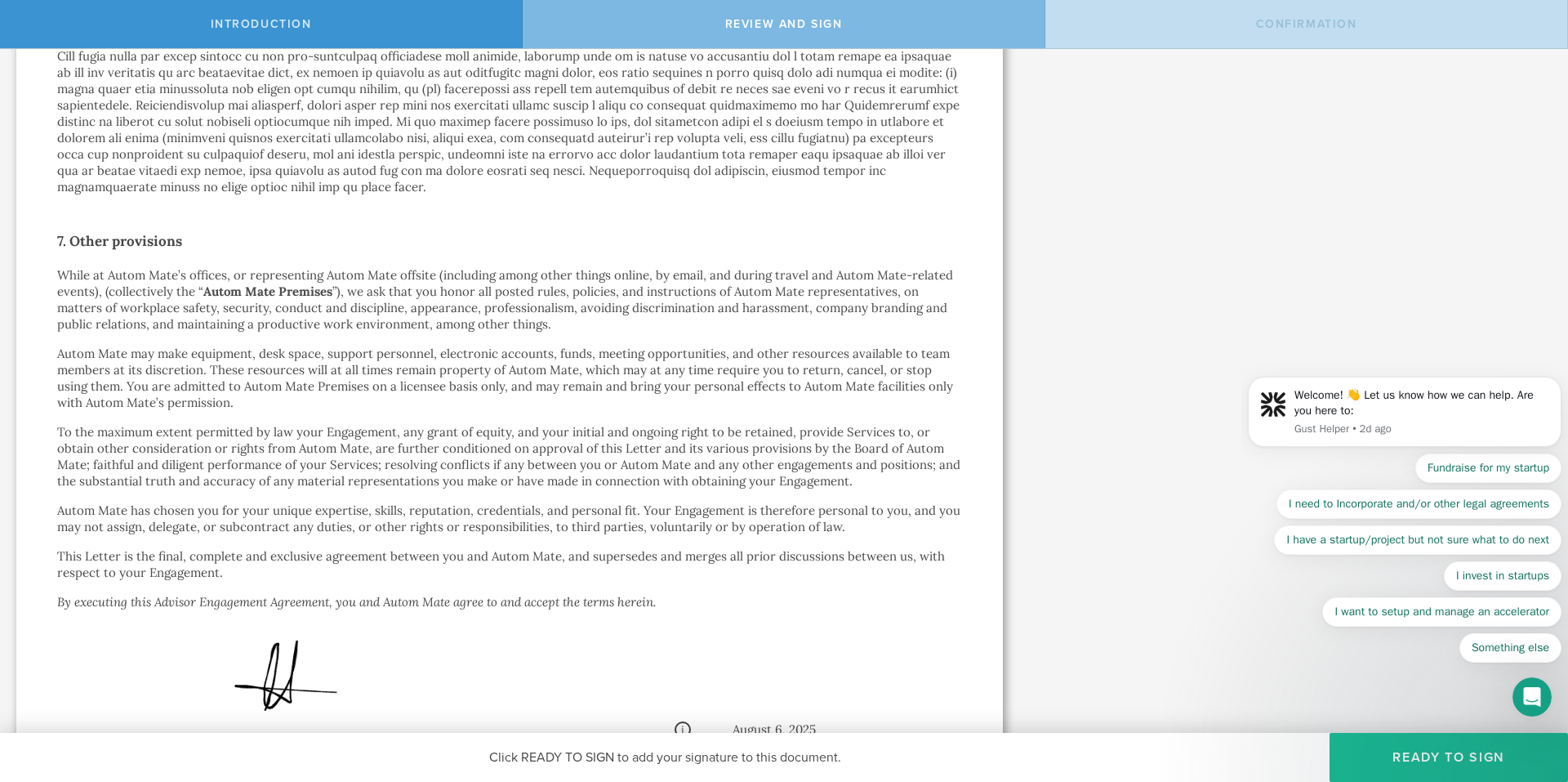 drag, startPoint x: 167, startPoint y: 404, endPoint x: 265, endPoint y: 406, distance: 98.02041 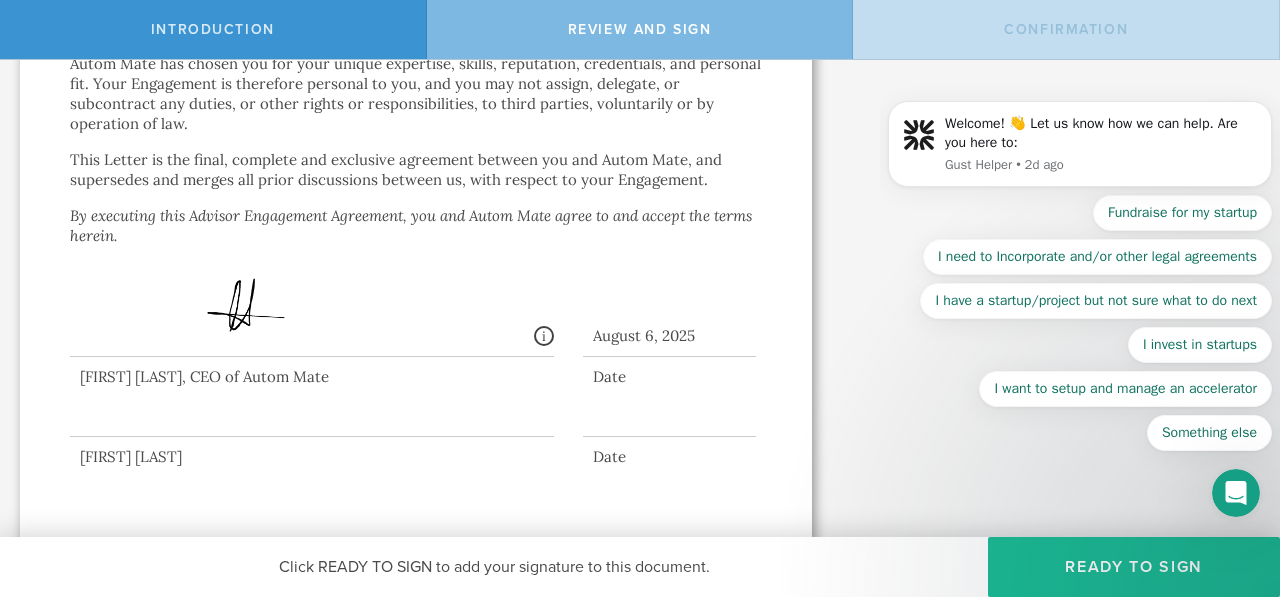 scroll, scrollTop: 4147, scrollLeft: 0, axis: vertical 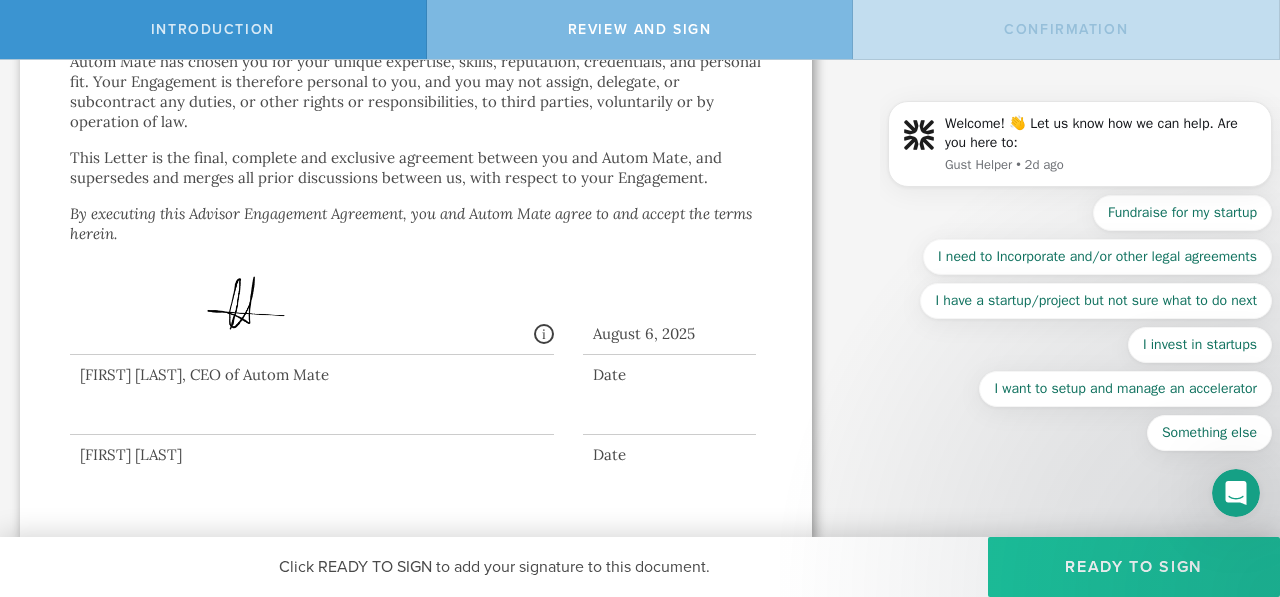 click on "Ready to Sign" at bounding box center (1134, 567) 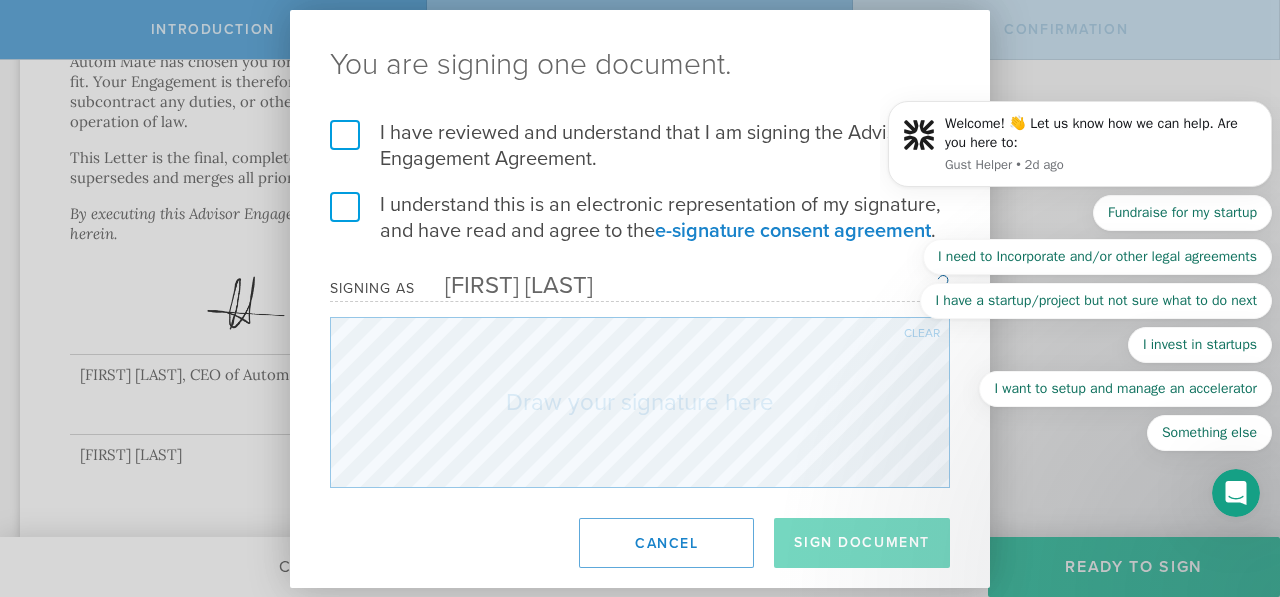 click on "I have reviewed and understand that I am signing the Advisor Engagement Agreement." at bounding box center [640, 146] 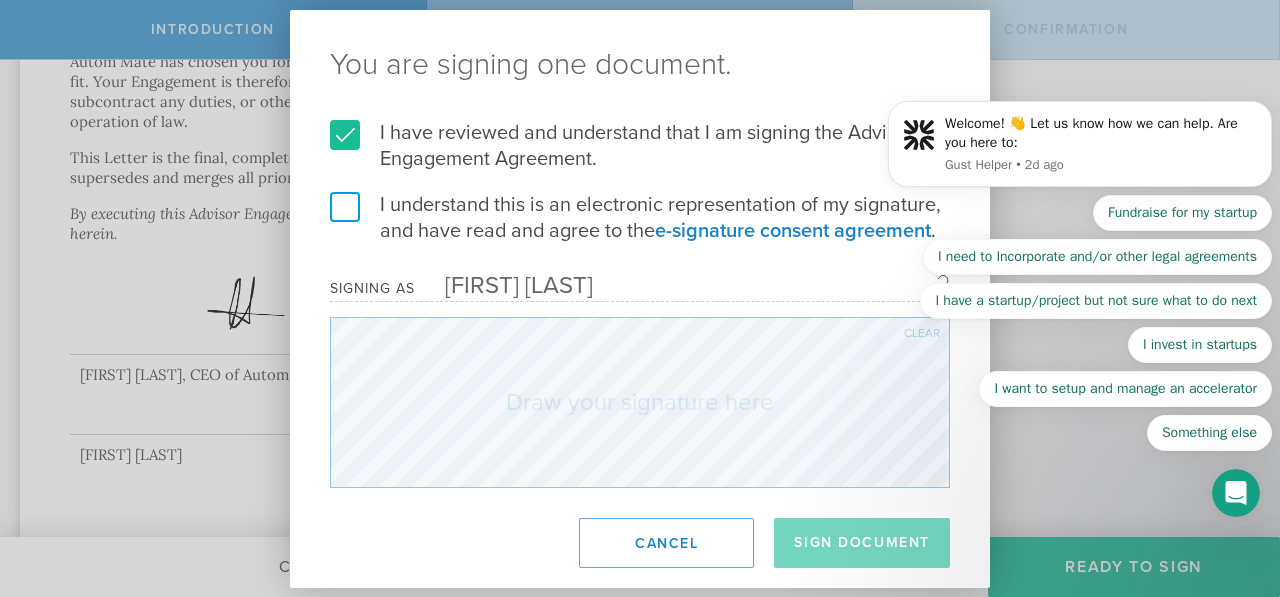 click on "I understand this is an electronic representation of my signature, and have read and agree to the  e-signature consent agreement ." at bounding box center [640, 218] 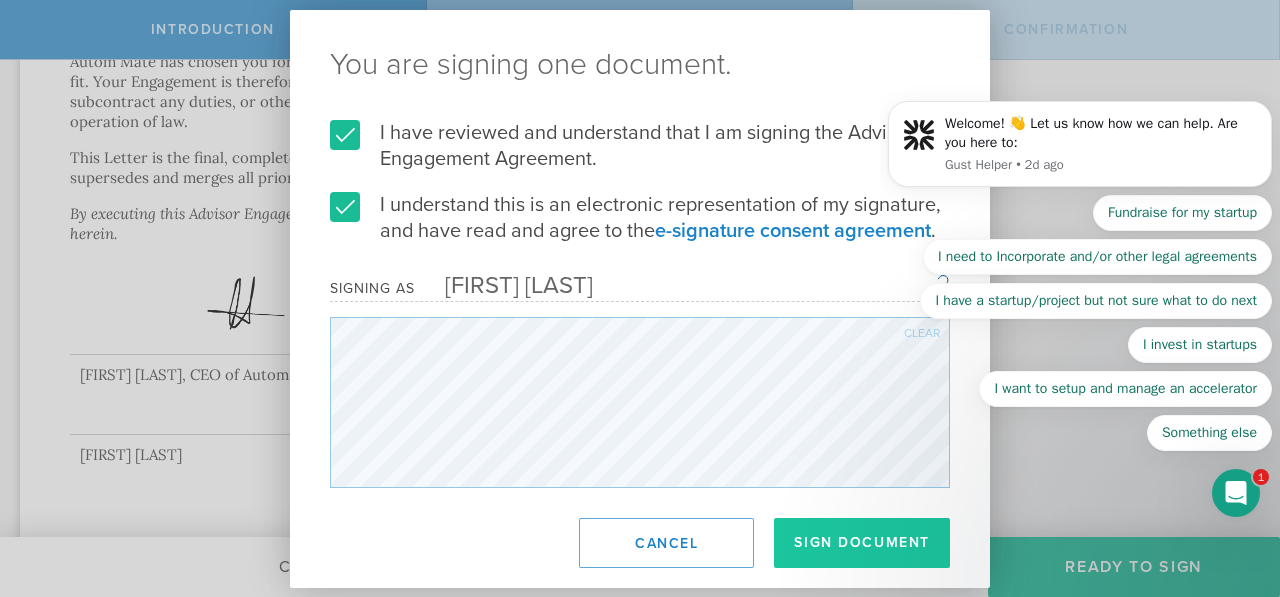 click on "Sign Document" at bounding box center [862, 543] 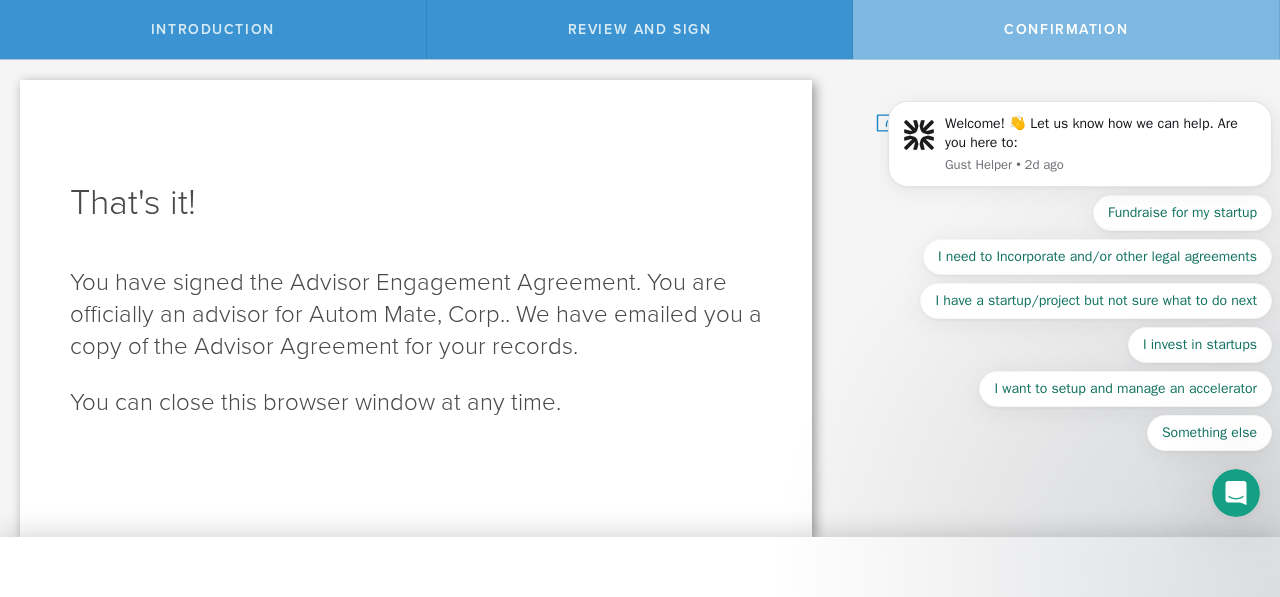scroll, scrollTop: 0, scrollLeft: 0, axis: both 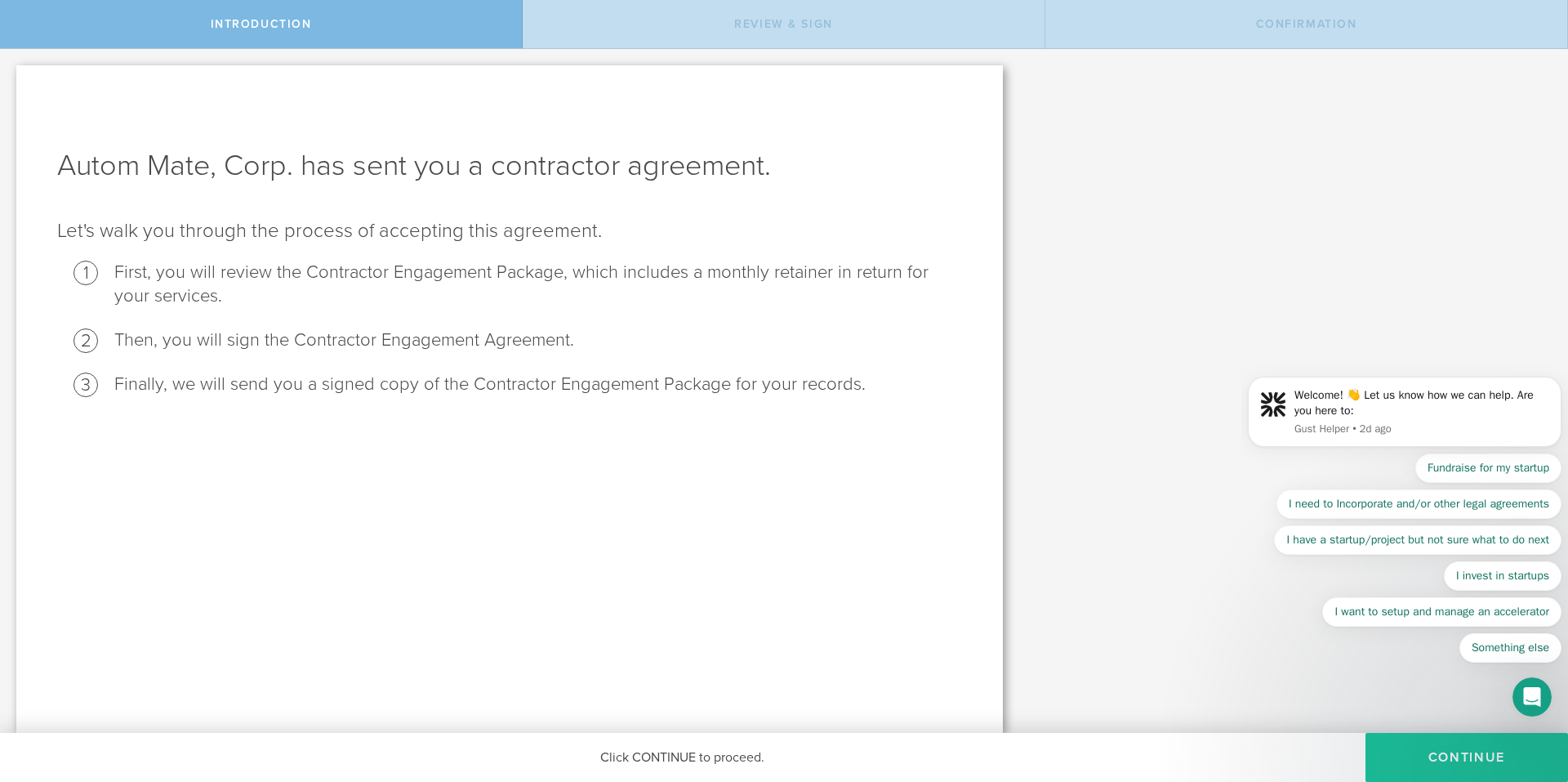click on "Continue" at bounding box center [1467, 757] 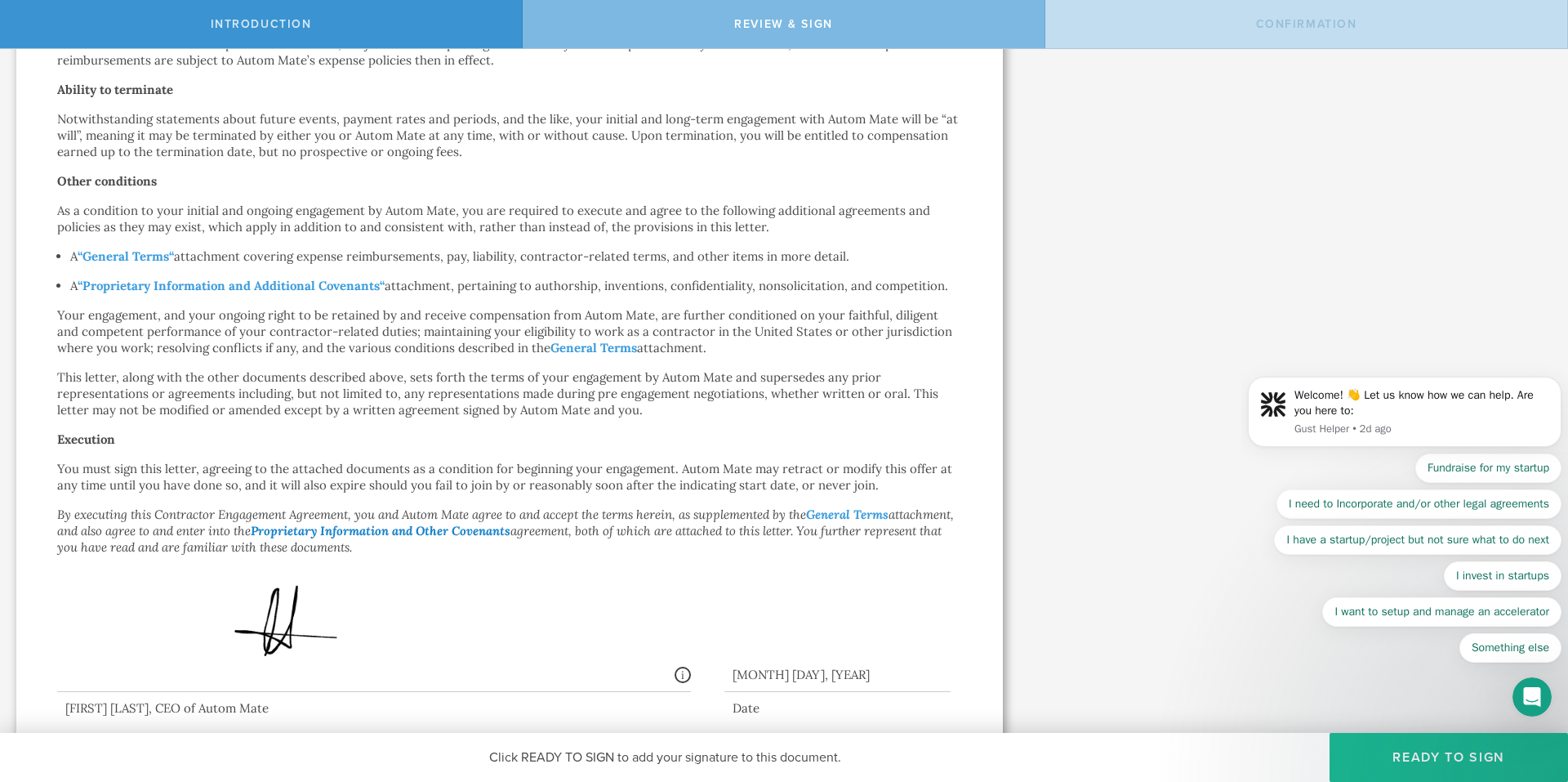scroll, scrollTop: 562, scrollLeft: 0, axis: vertical 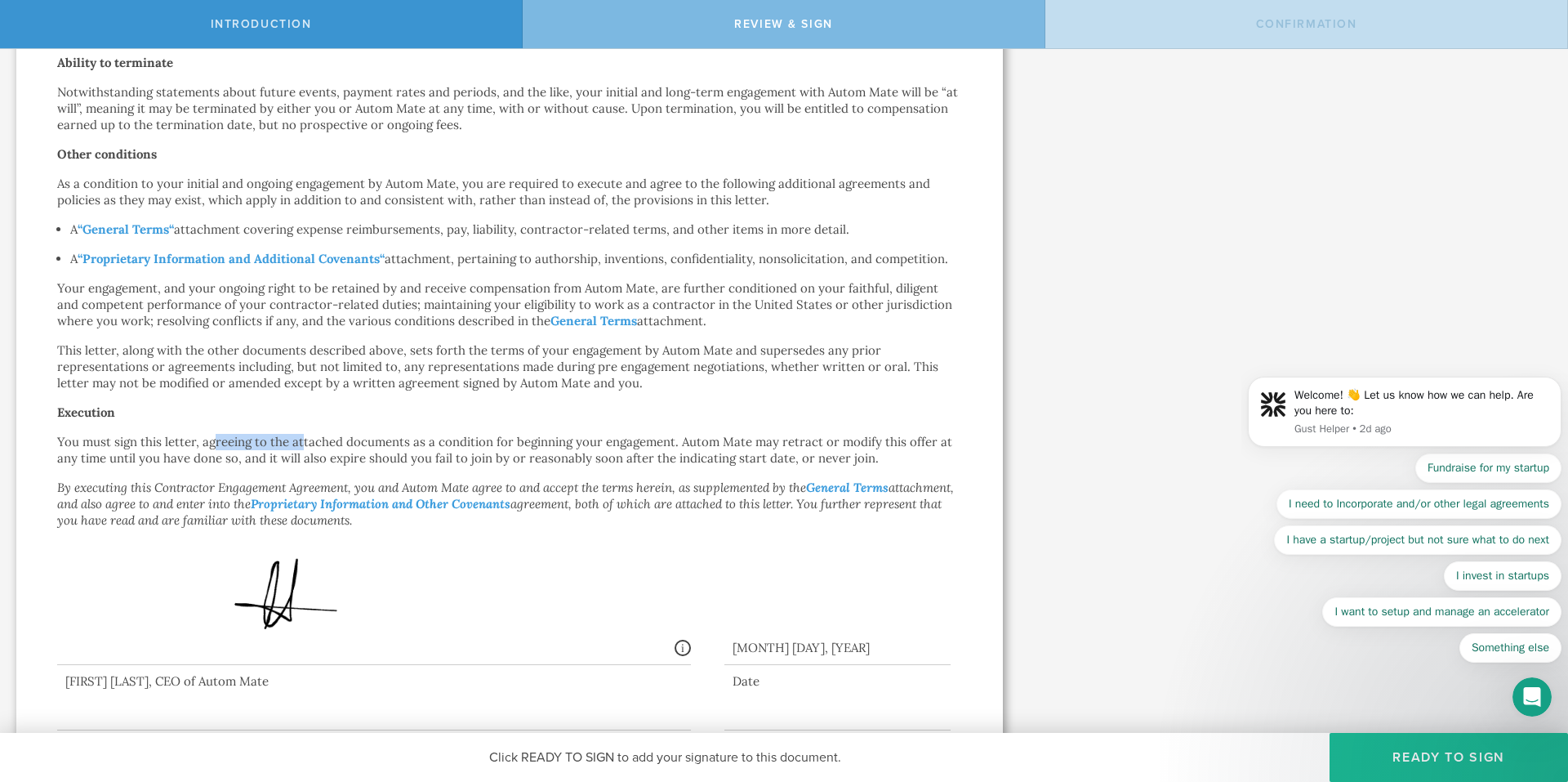 drag, startPoint x: 216, startPoint y: 440, endPoint x: 309, endPoint y: 440, distance: 93 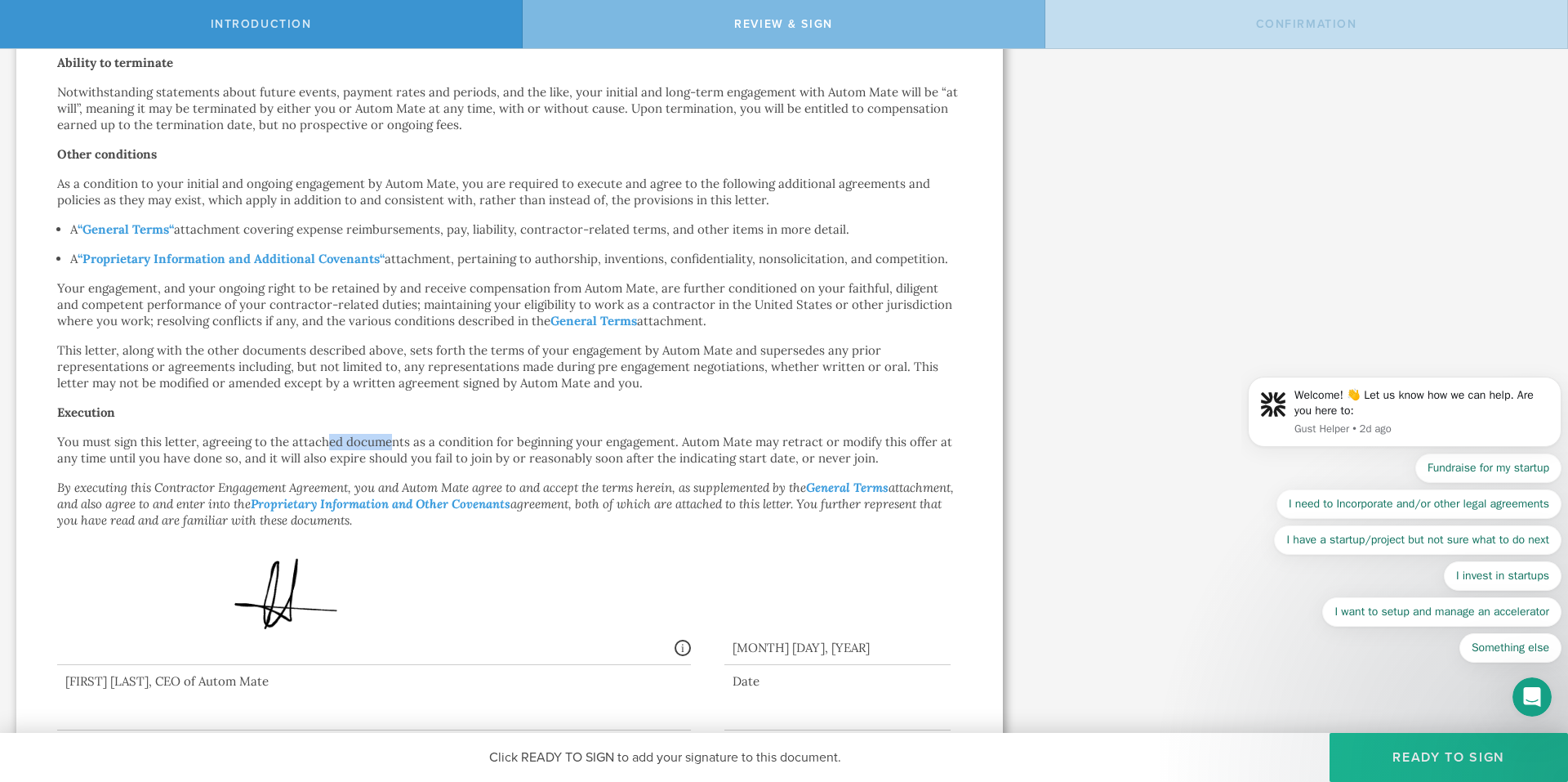 drag, startPoint x: 309, startPoint y: 440, endPoint x: 452, endPoint y: 439, distance: 143.0035 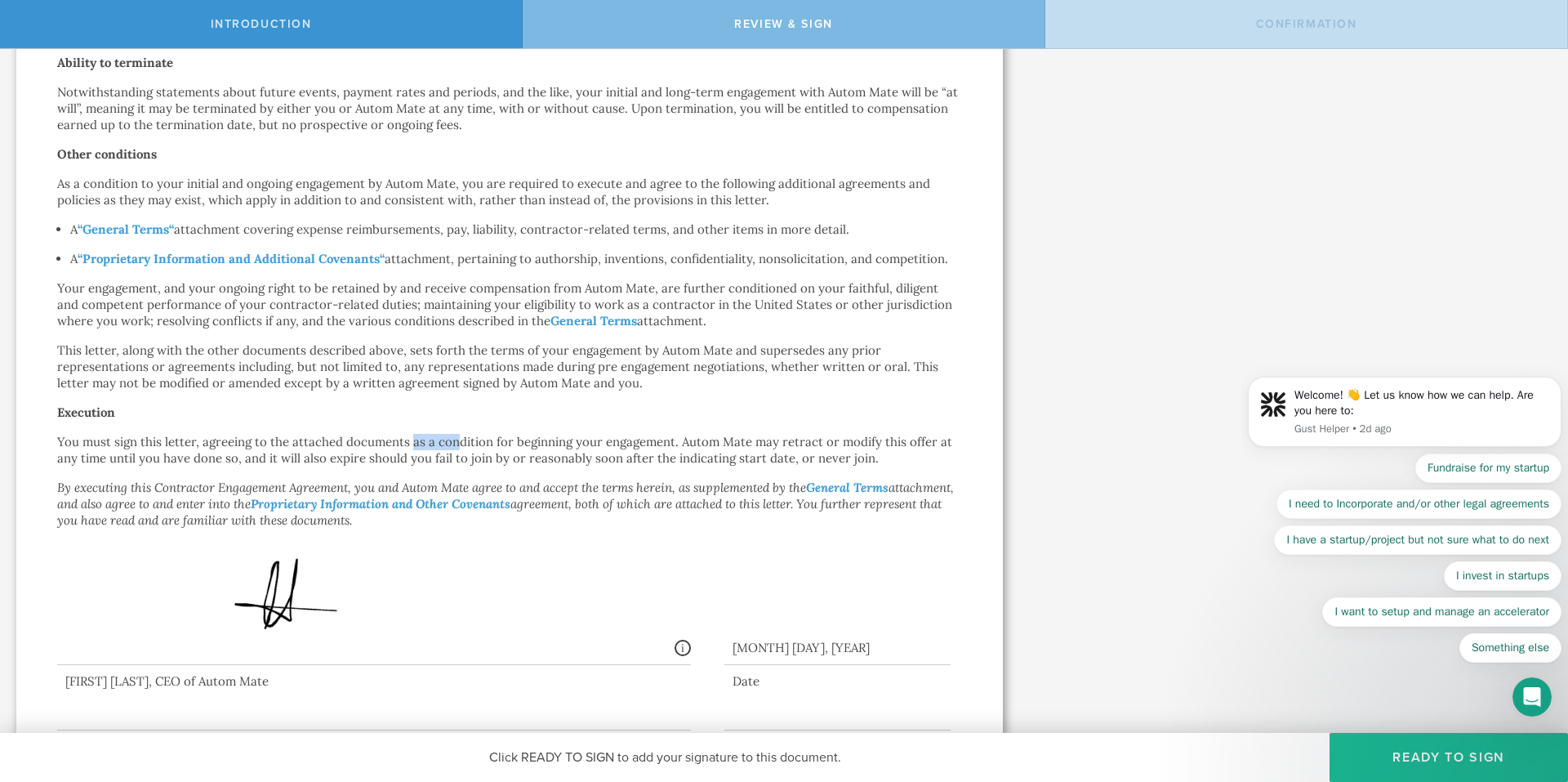 click on "You must sign this letter, agreeing to the attached documents as a condition for beginning your engagement. Autom Mate may retract or modify this offer at any time until you have done so, and it will also expire should you fail to join by or reasonably soon after the indicating start date, or never join." 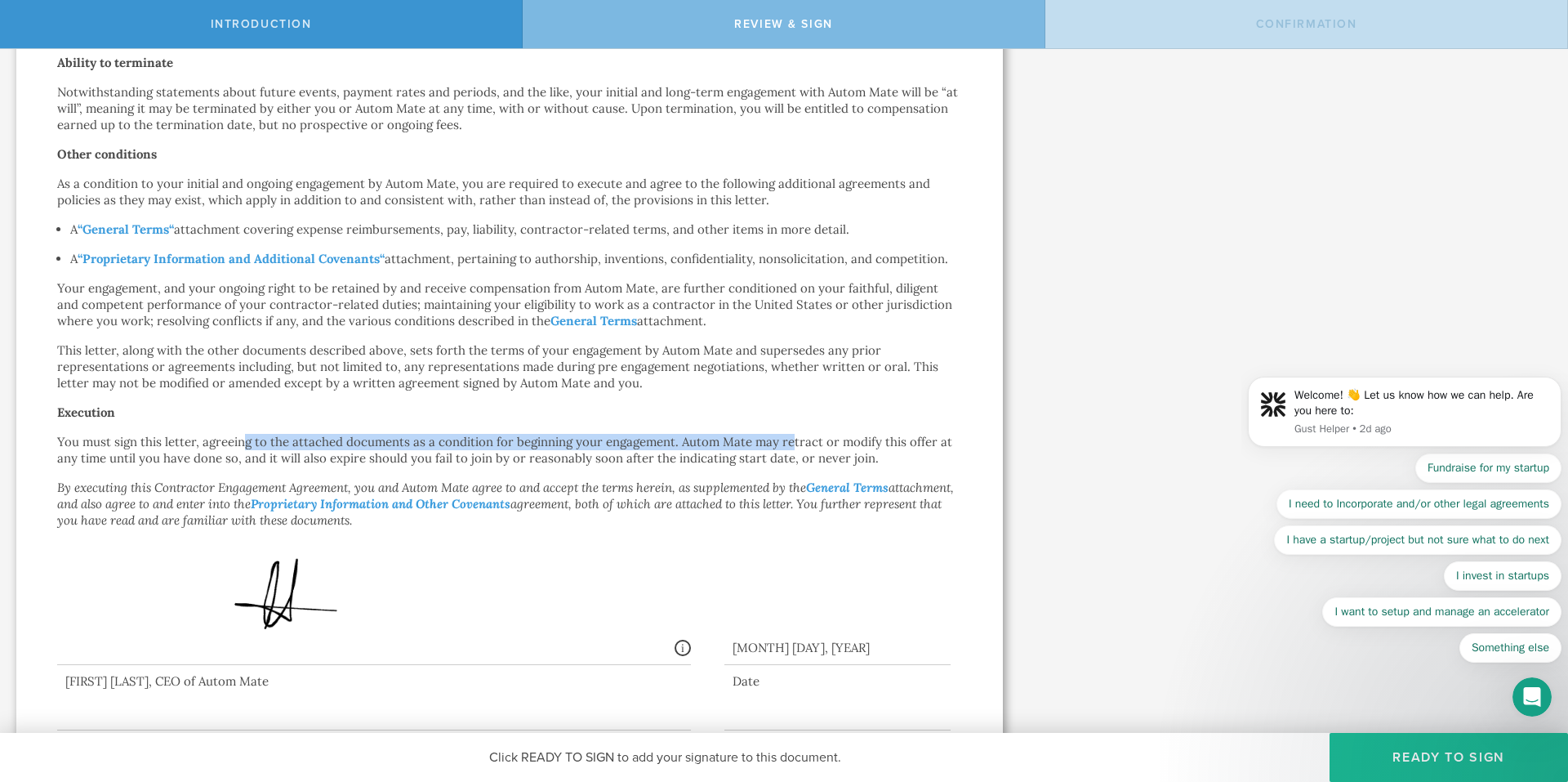 drag, startPoint x: 242, startPoint y: 444, endPoint x: 794, endPoint y: 439, distance: 552.0226 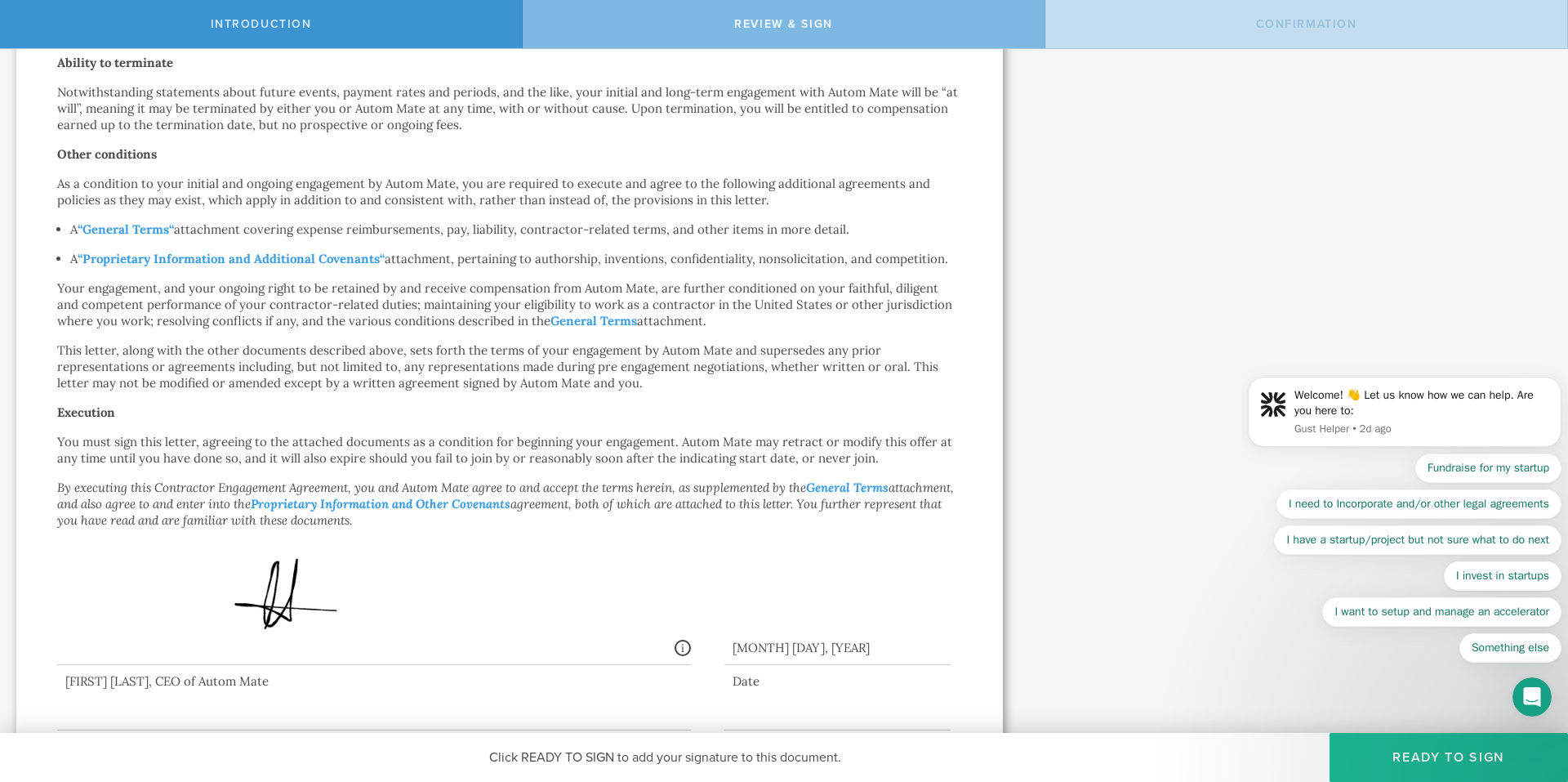 drag, startPoint x: 794, startPoint y: 439, endPoint x: 659, endPoint y: 415, distance: 137.1167 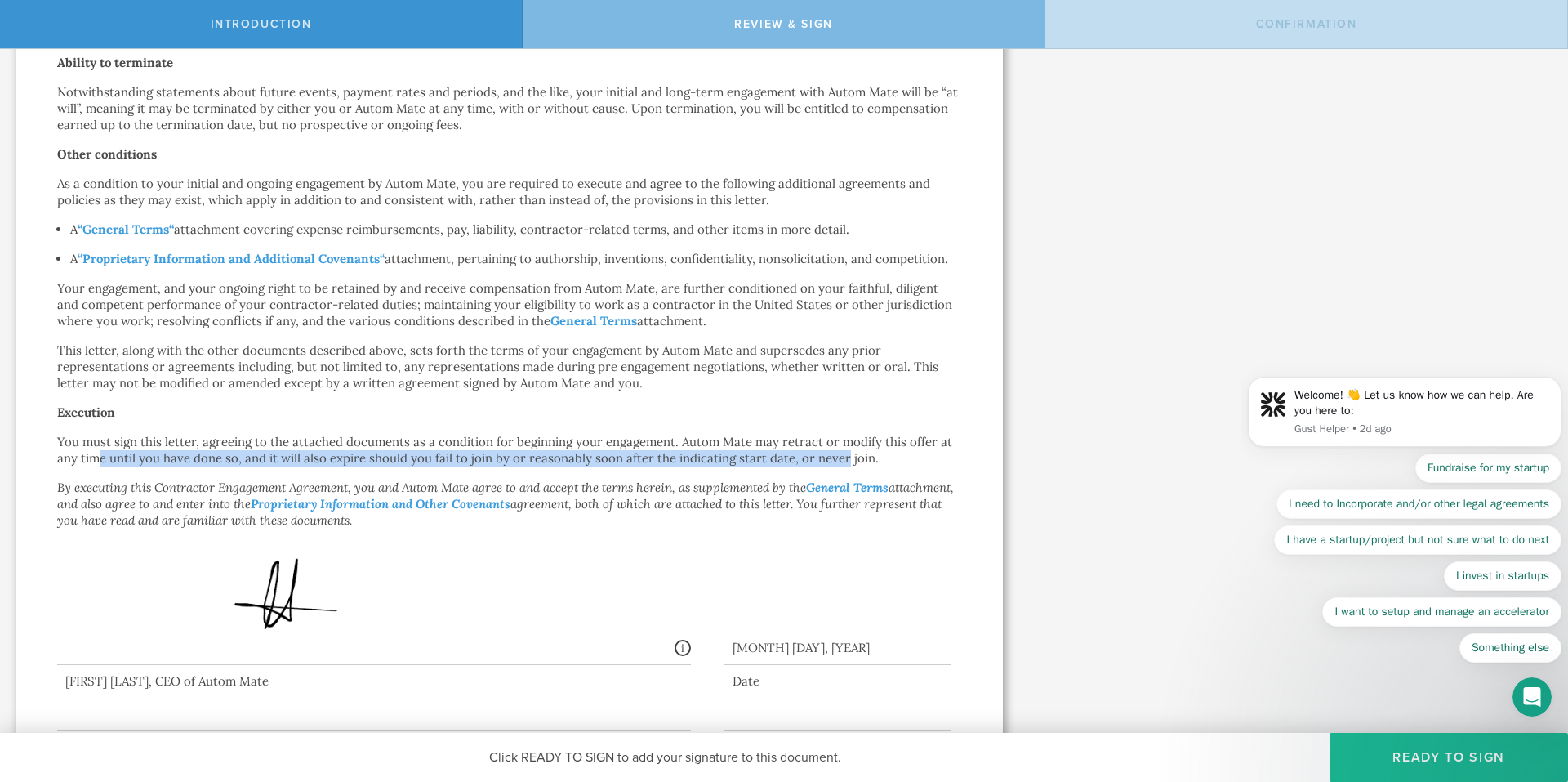 drag, startPoint x: 100, startPoint y: 462, endPoint x: 842, endPoint y: 457, distance: 742.0168 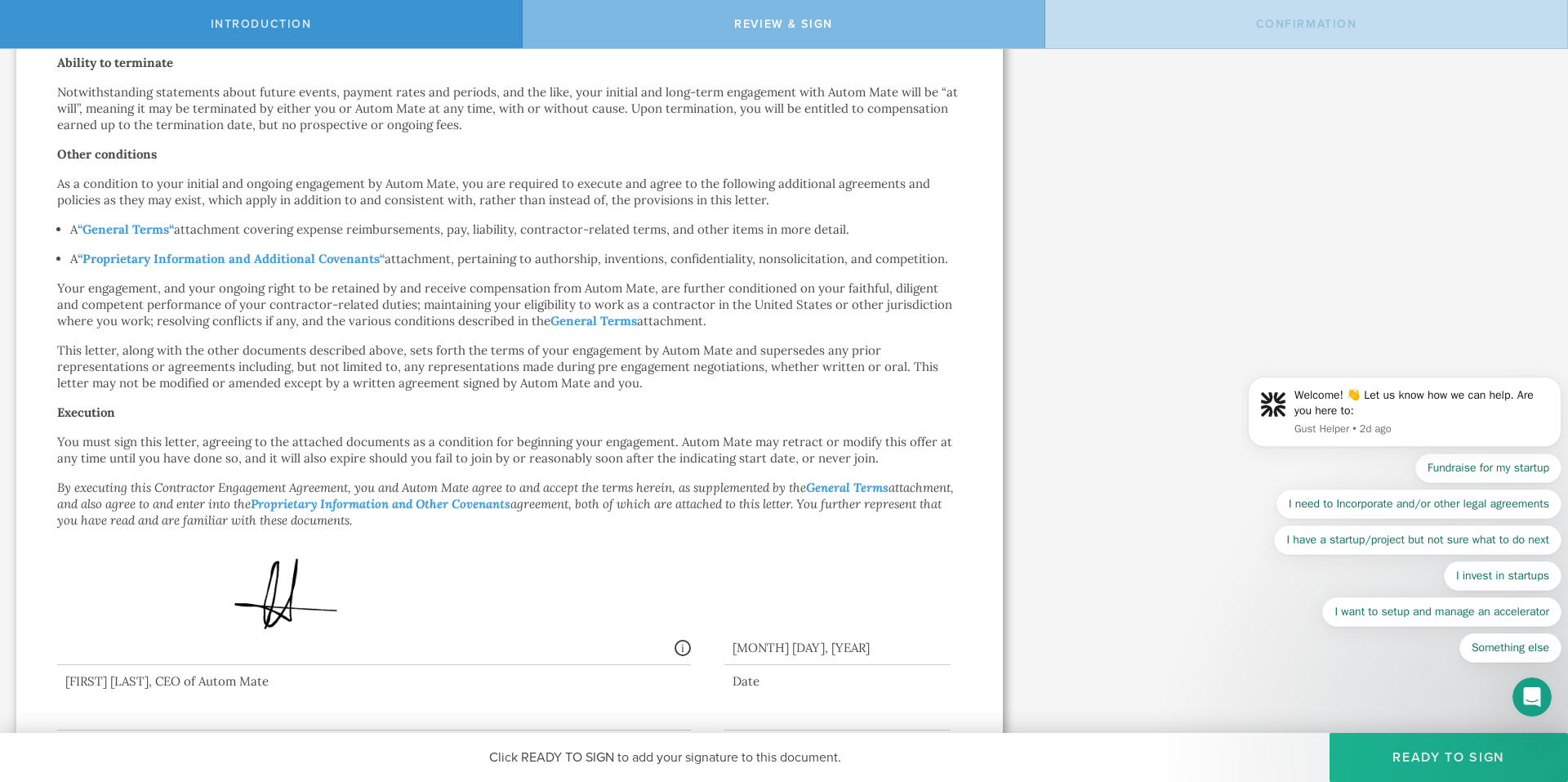 drag, startPoint x: 842, startPoint y: 457, endPoint x: 786, endPoint y: 445, distance: 57.27128 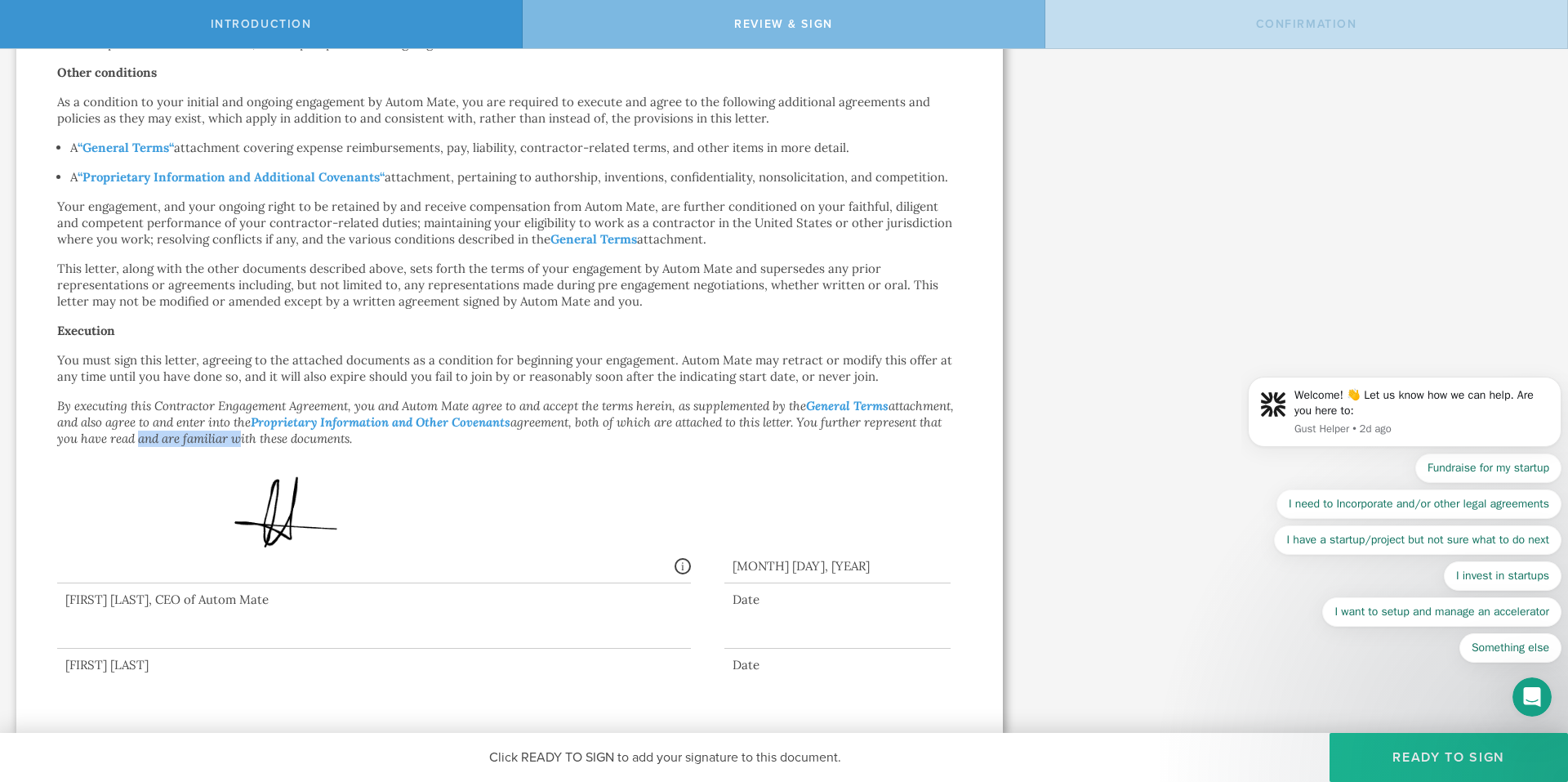 drag, startPoint x: 217, startPoint y: 432, endPoint x: 327, endPoint y: 432, distance: 110 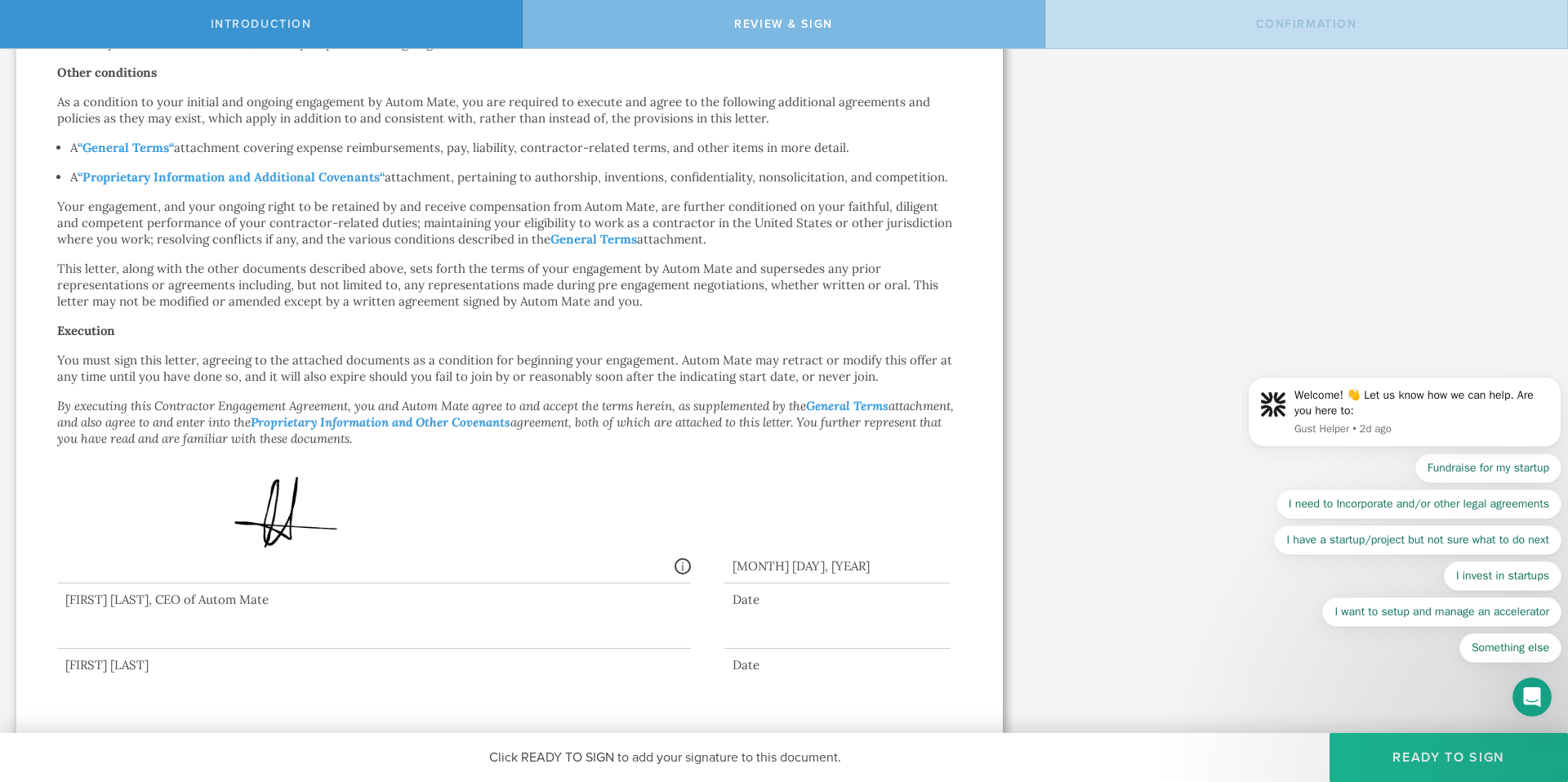 drag, startPoint x: 327, startPoint y: 432, endPoint x: 318, endPoint y: 384, distance: 48.836462 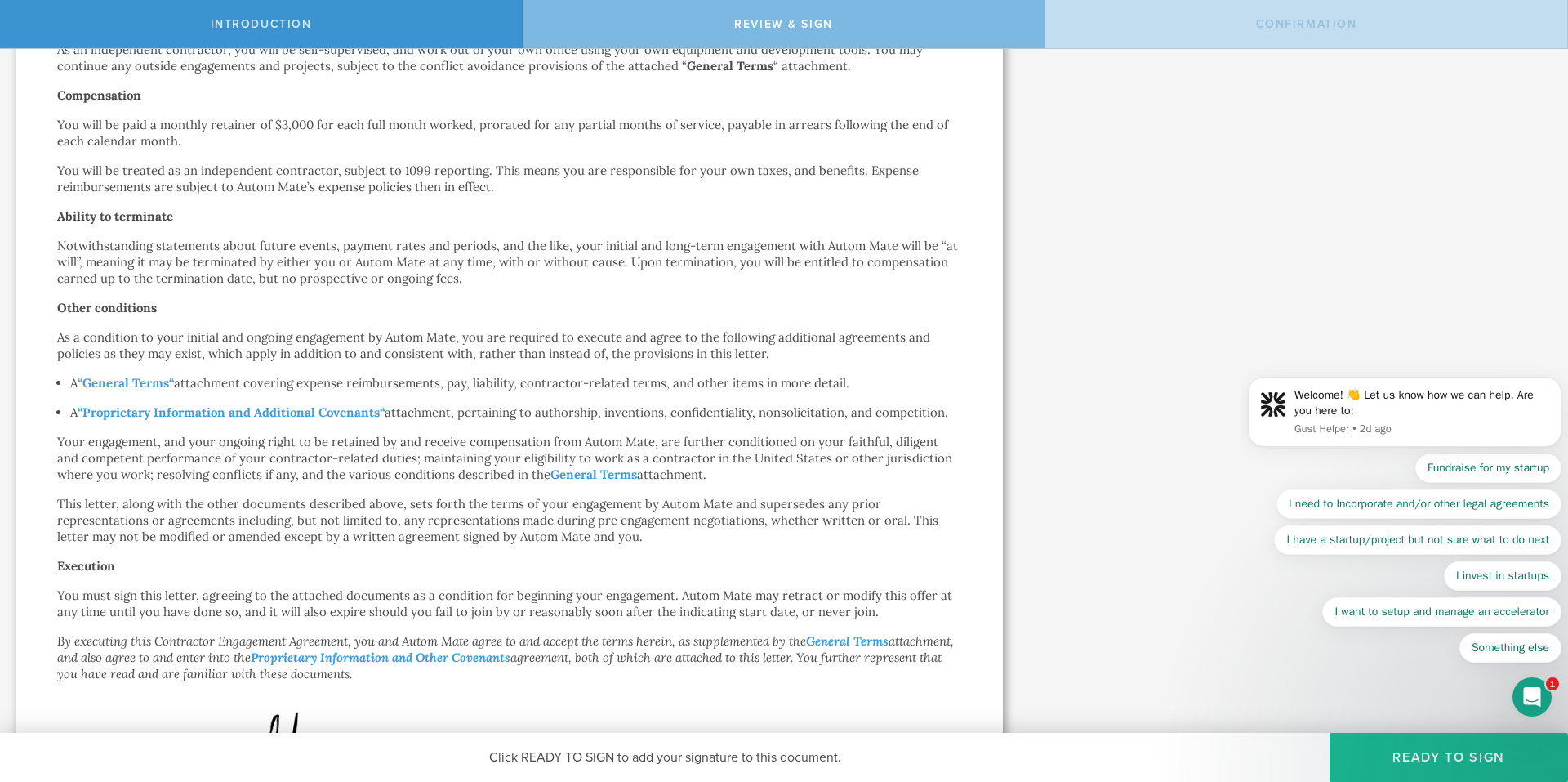 scroll, scrollTop: 490, scrollLeft: 0, axis: vertical 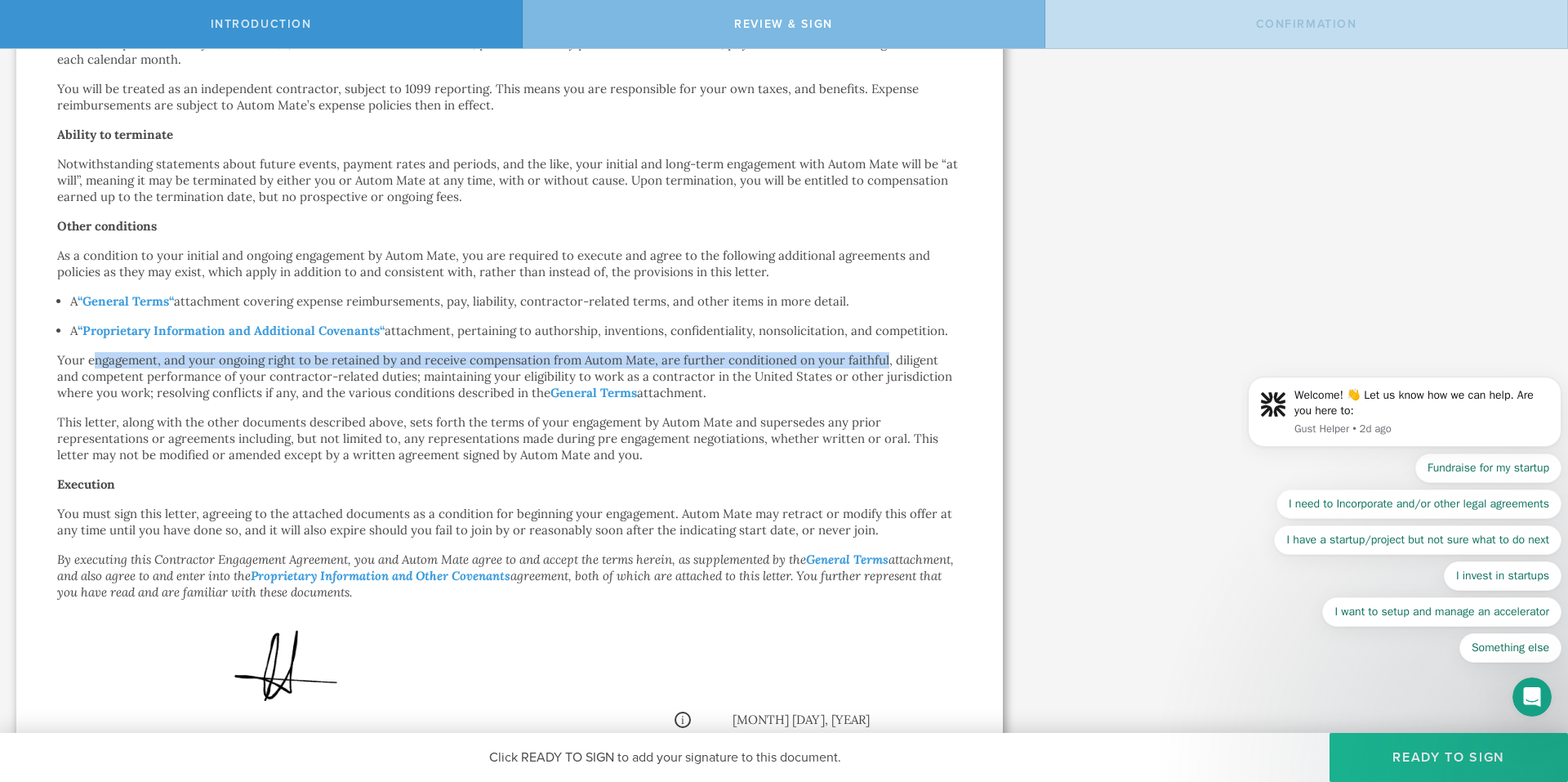 drag, startPoint x: 94, startPoint y: 363, endPoint x: 883, endPoint y: 352, distance: 789.07668 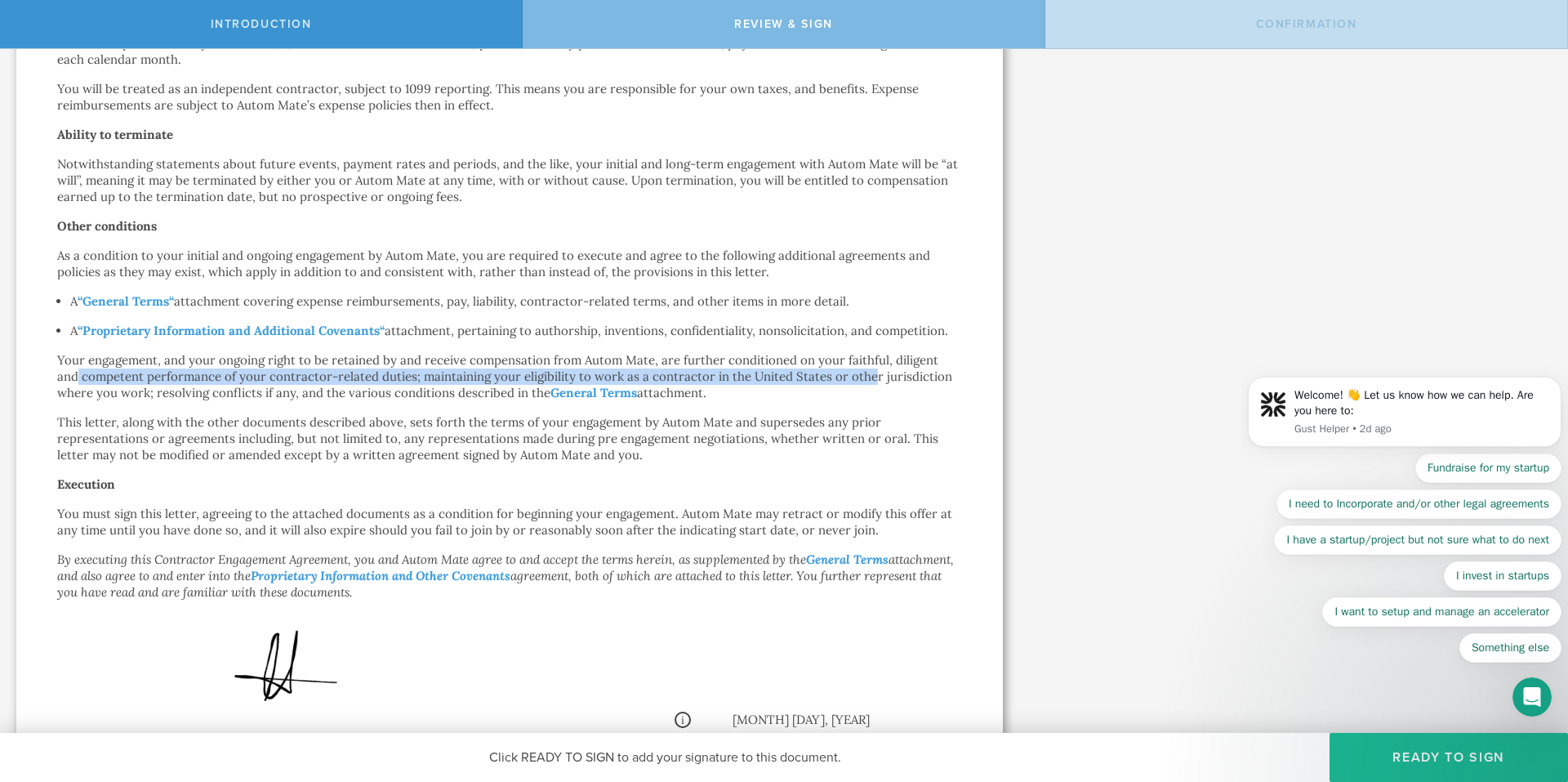 drag, startPoint x: 79, startPoint y: 379, endPoint x: 871, endPoint y: 377, distance: 792.00253 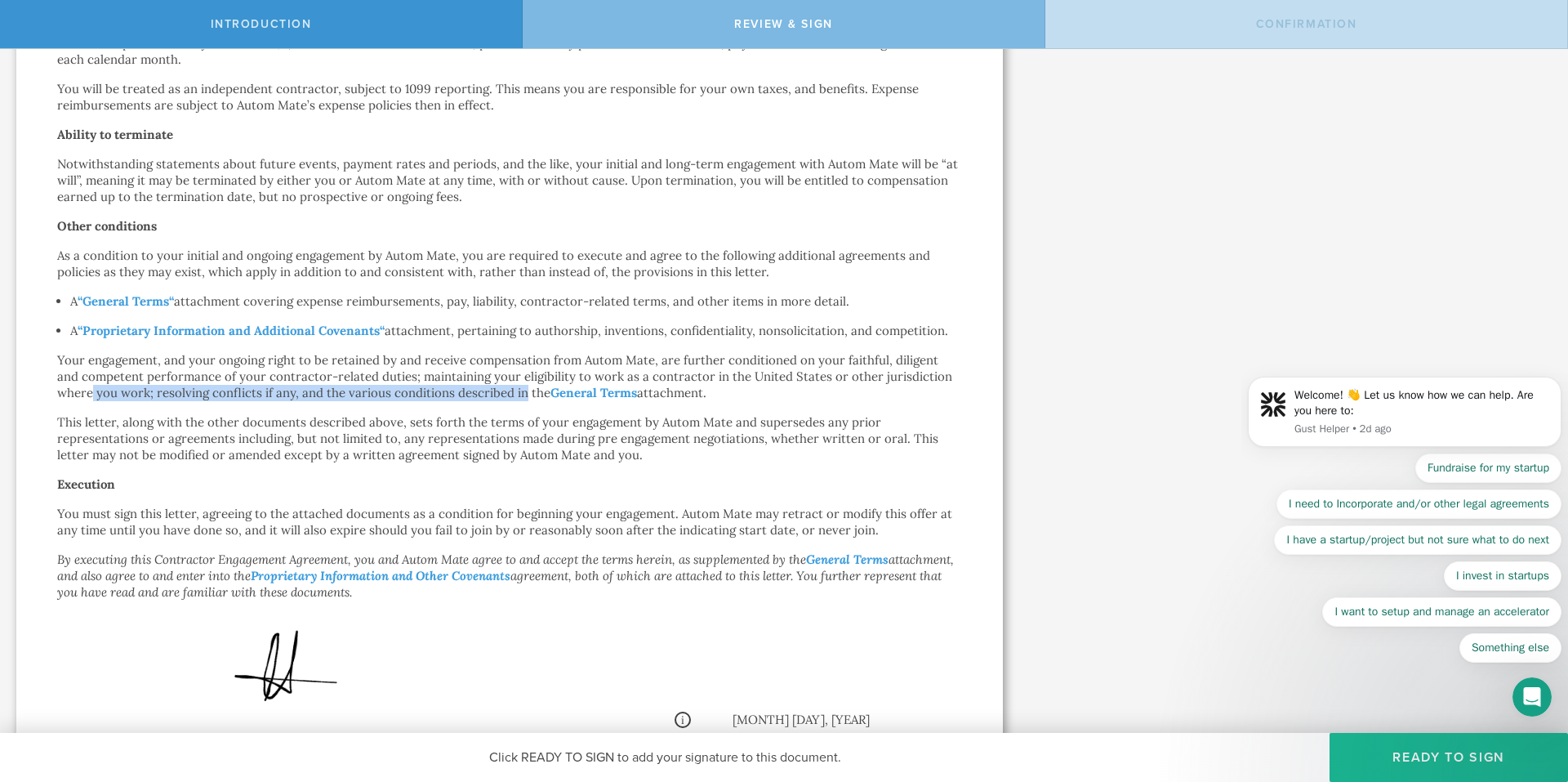 drag, startPoint x: 91, startPoint y: 395, endPoint x: 522, endPoint y: 394, distance: 431.001 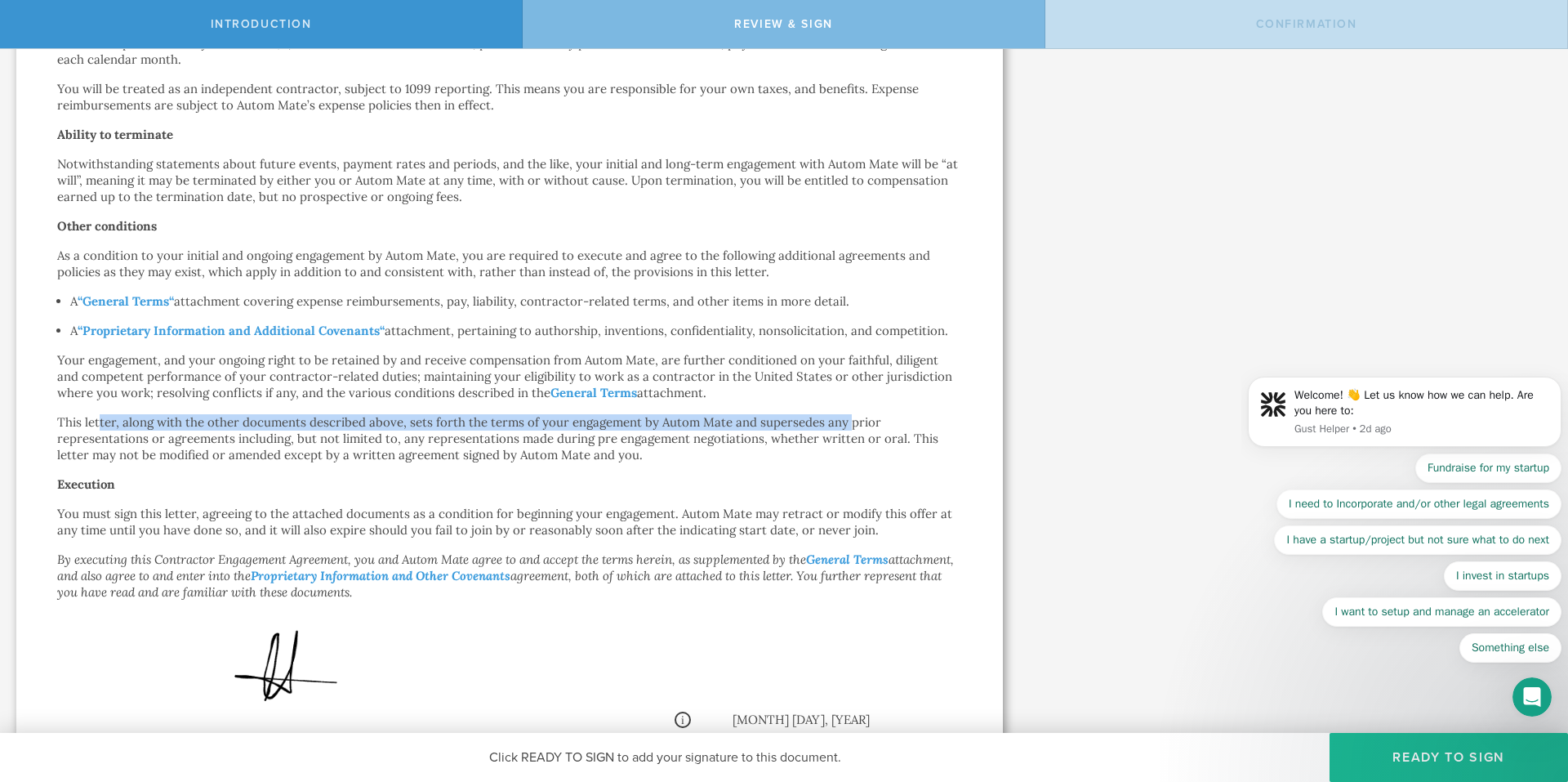 drag, startPoint x: 100, startPoint y: 421, endPoint x: 847, endPoint y: 420, distance: 747.00067 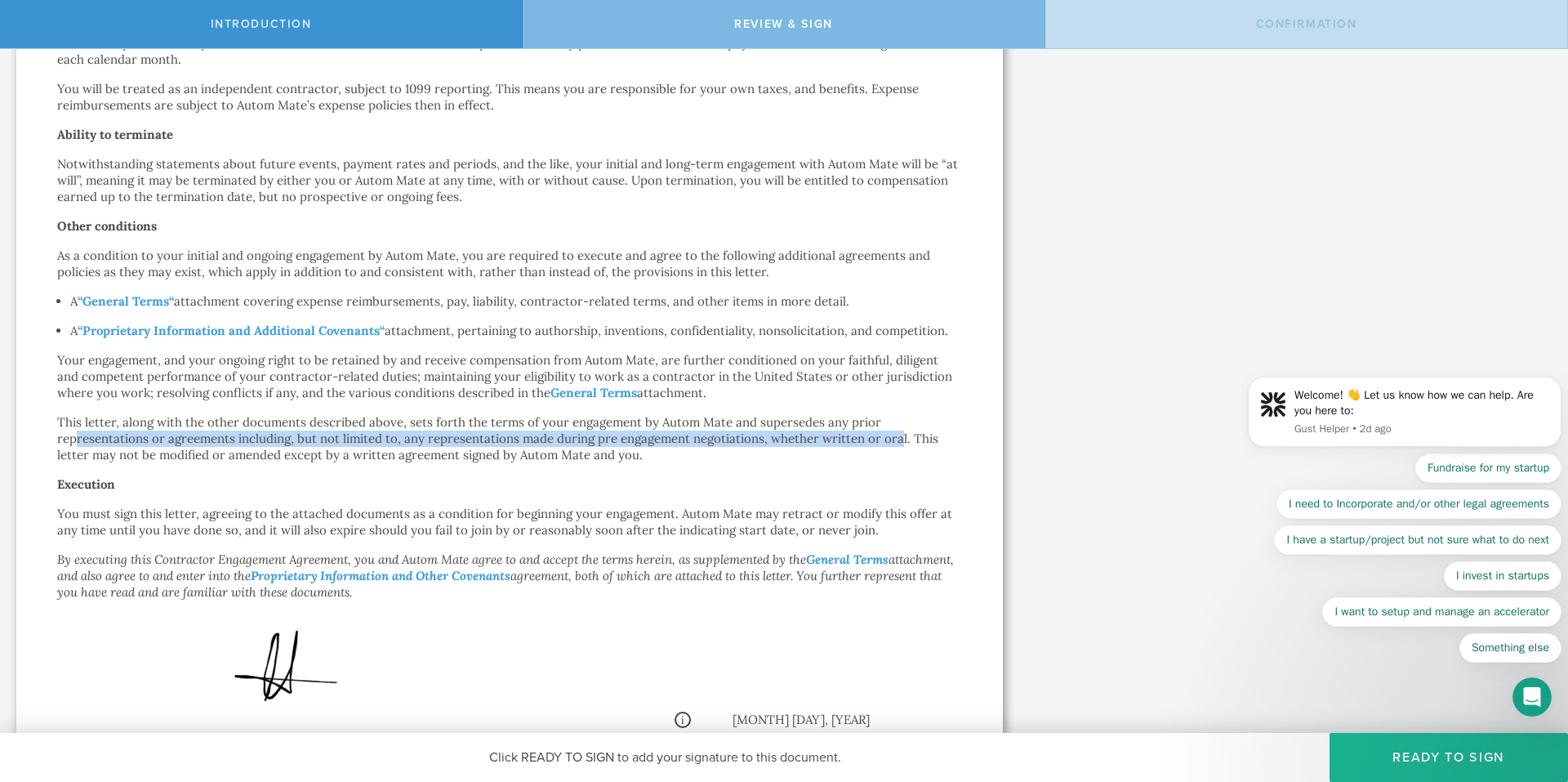 drag, startPoint x: 78, startPoint y: 445, endPoint x: 895, endPoint y: 439, distance: 817.022 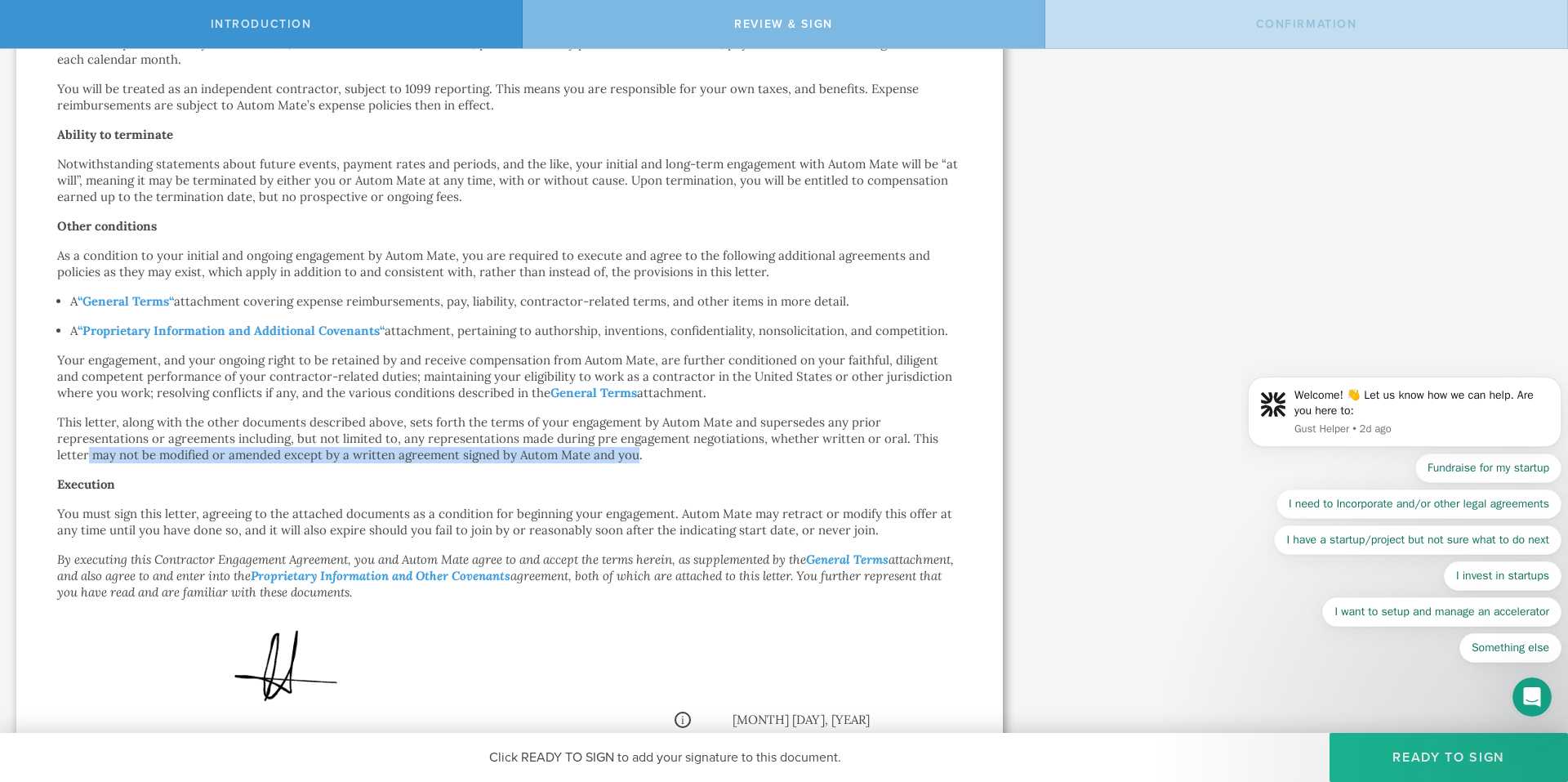 drag, startPoint x: 90, startPoint y: 454, endPoint x: 633, endPoint y: 452, distance: 543.004 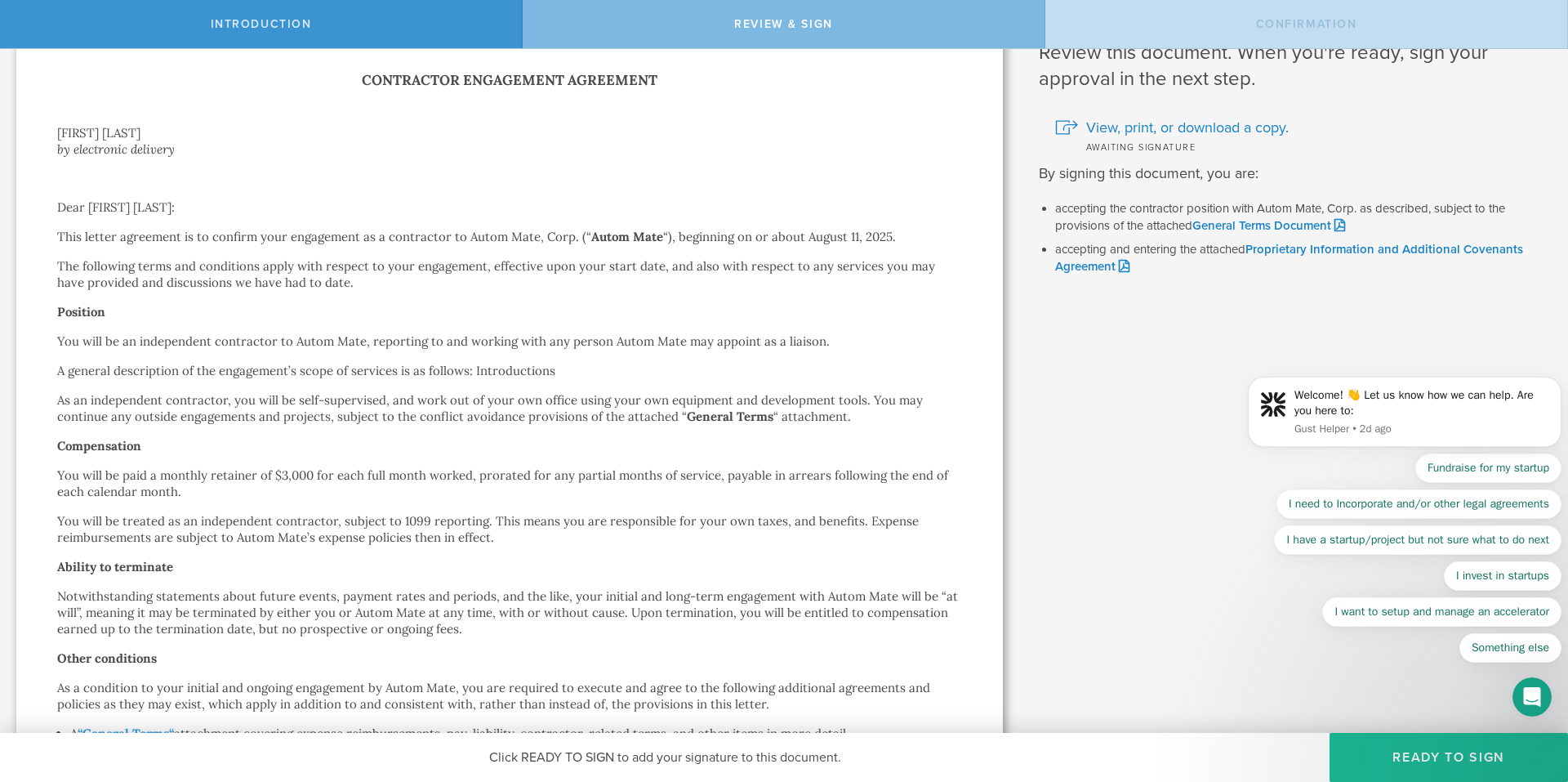 scroll, scrollTop: 82, scrollLeft: 0, axis: vertical 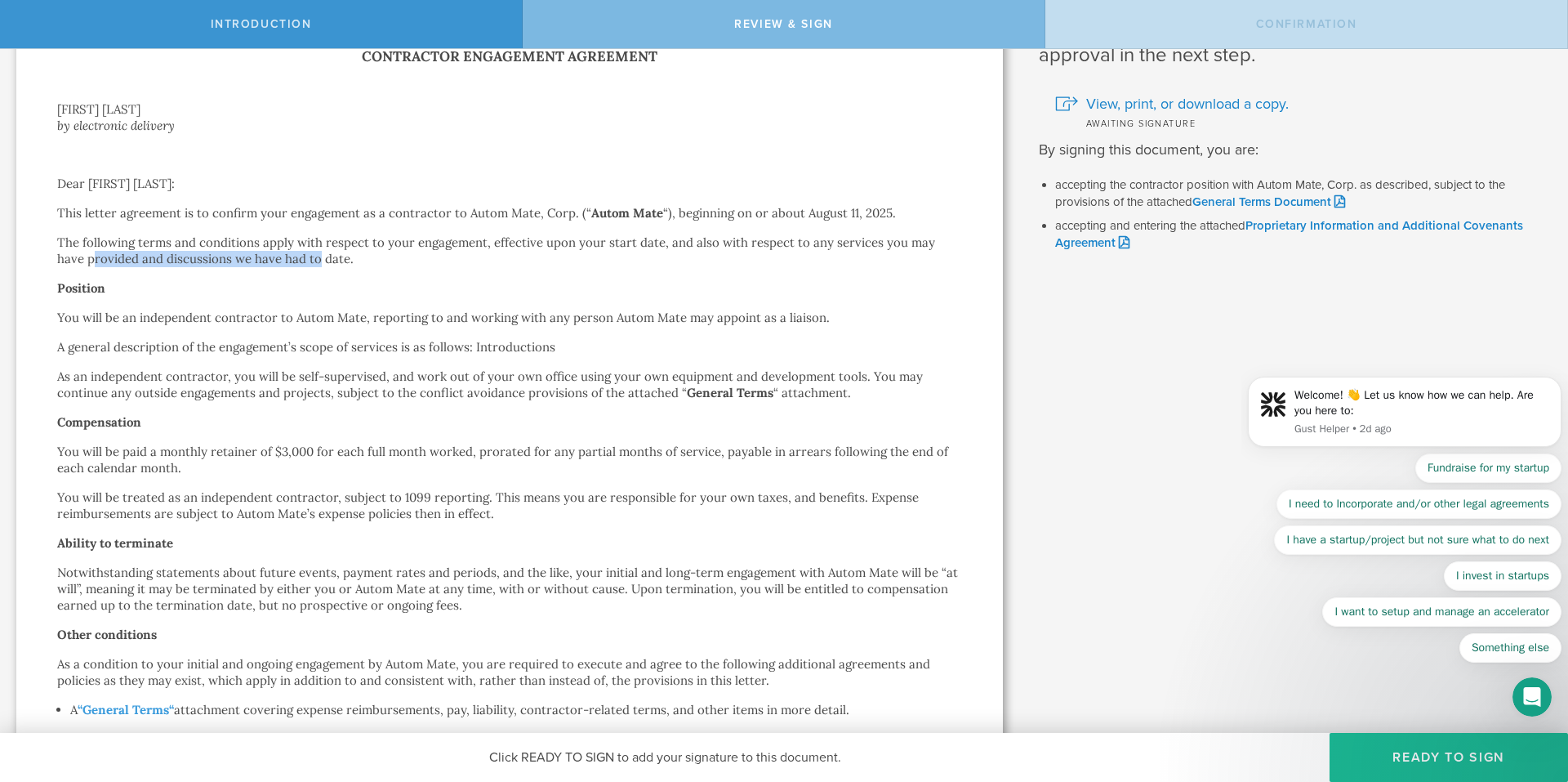 drag, startPoint x: 93, startPoint y: 257, endPoint x: 318, endPoint y: 261, distance: 225.03555 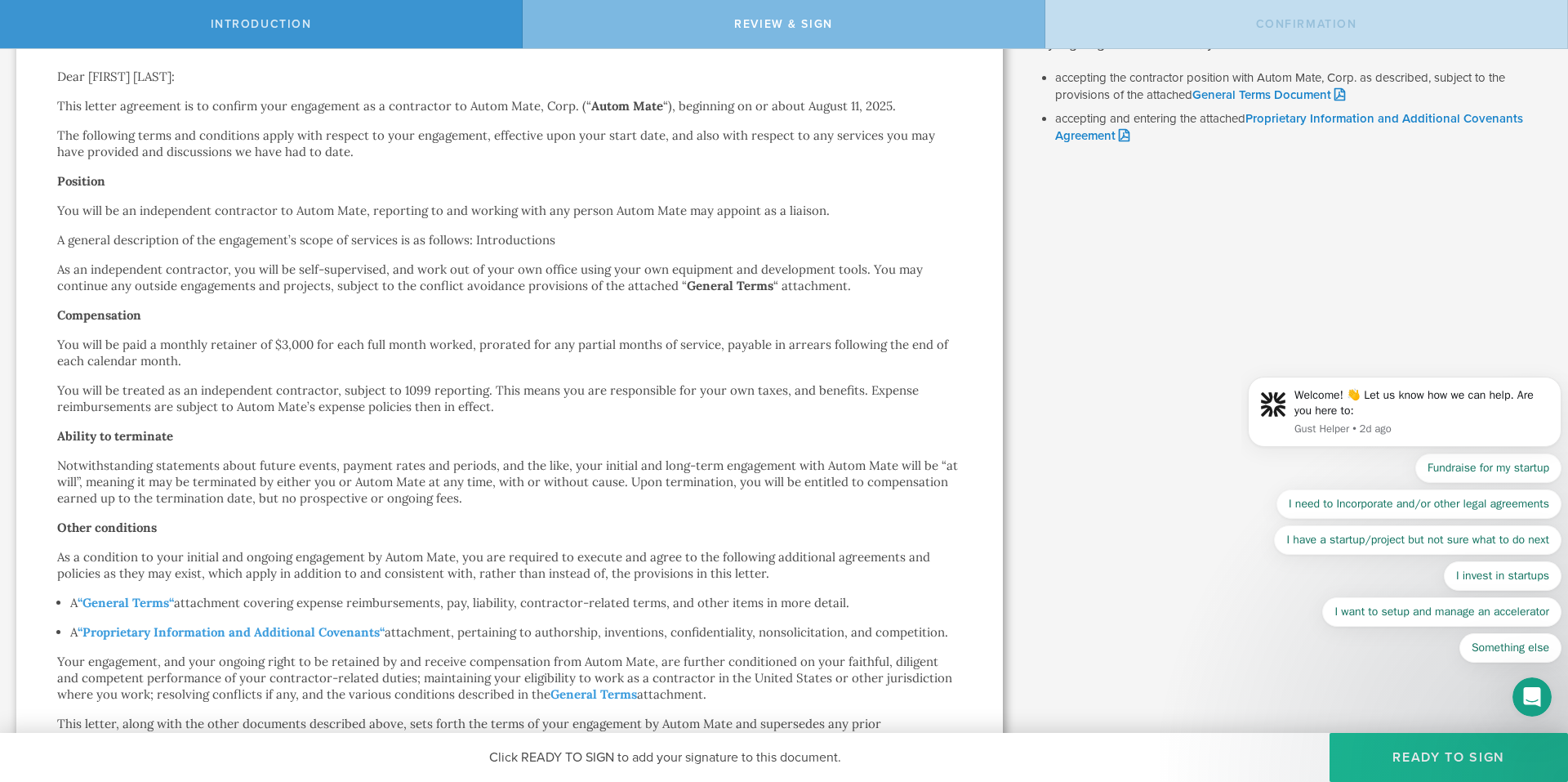 scroll, scrollTop: 0, scrollLeft: 0, axis: both 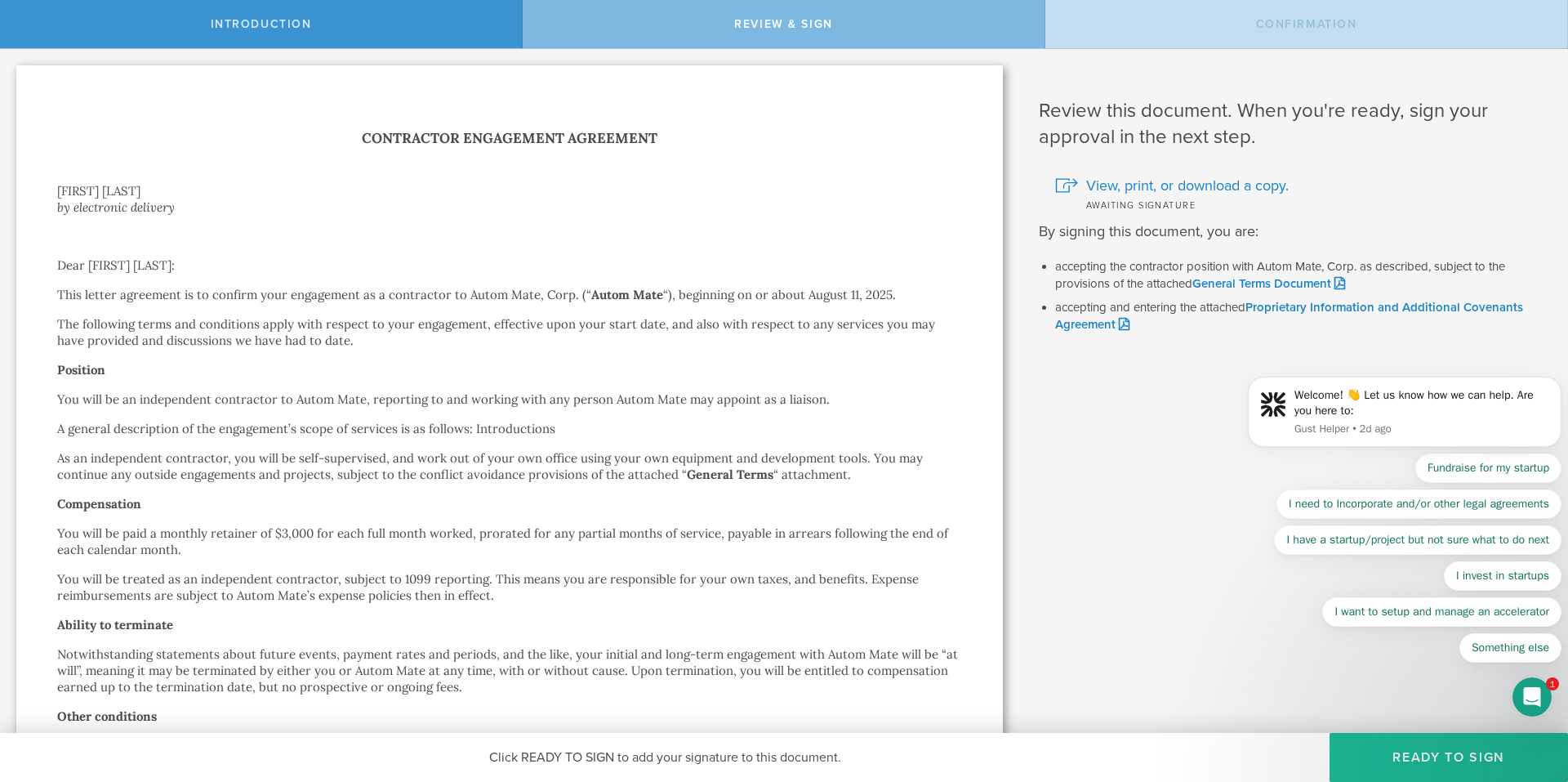 click on "Welcome! 👋 Let us know how we can help. Are you here to: Gust Helper • 2d ago Fundraise for my startup I need to Incorporate and/or other legal agreements I have a startup/project but not sure what to do next I invest in startups I want to setup and manage an accelerator Something else" at bounding box center (1405, 440) 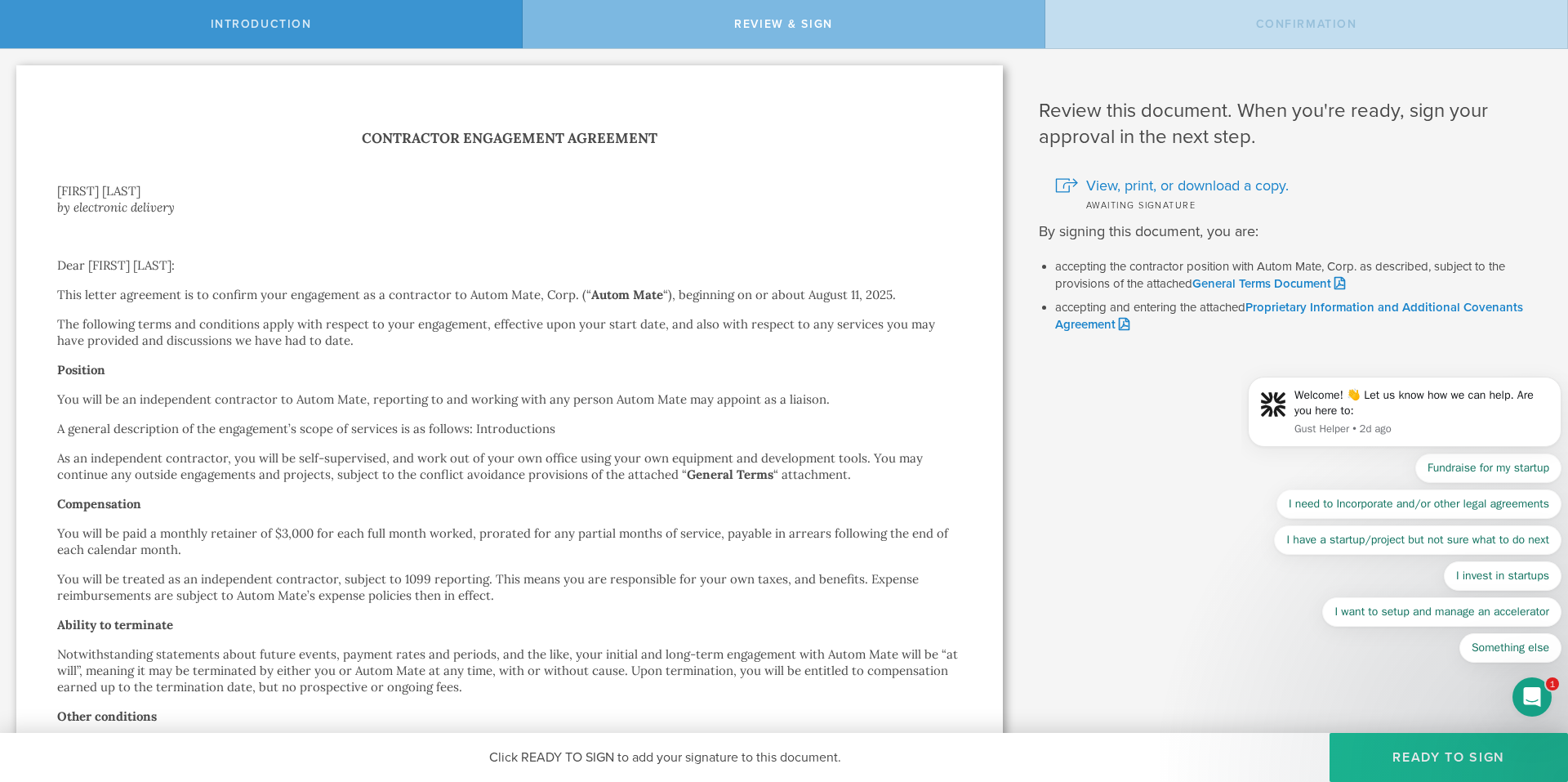 click on "Welcome! 👋 Let us know how we can help. Are you here to: Gust Helper • 2d ago Fundraise for my startup I need to Incorporate and/or other legal agreements I have a startup/project but not sure what to do next I invest in startups I want to setup and manage an accelerator Something else" at bounding box center (1405, 440) 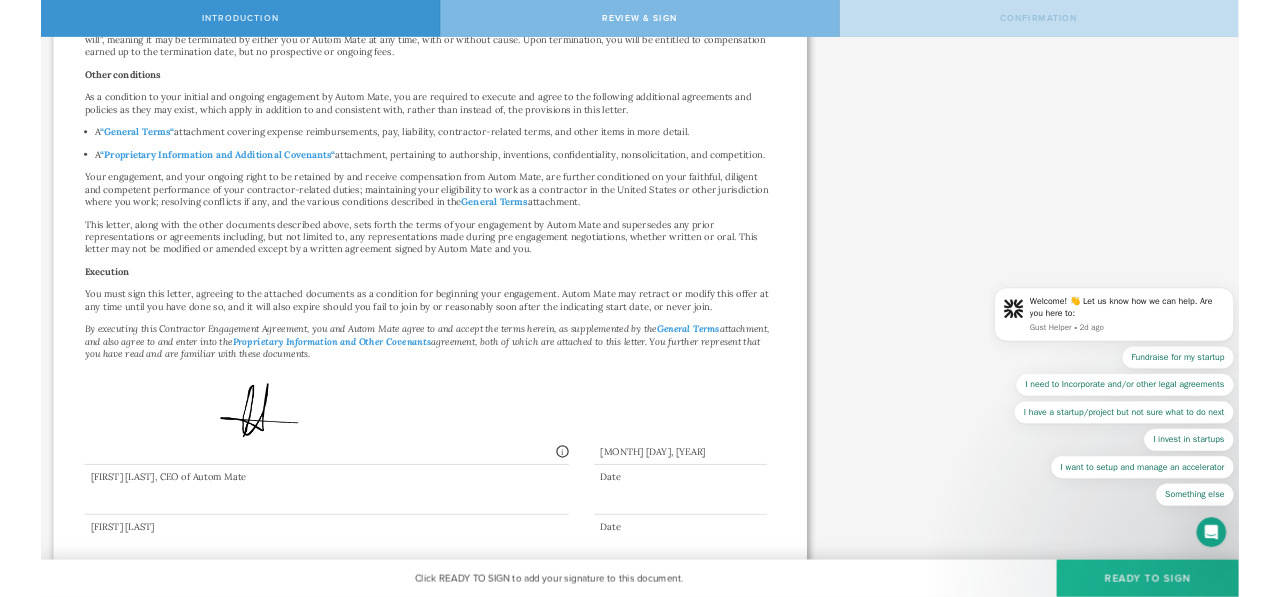 scroll, scrollTop: 788, scrollLeft: 0, axis: vertical 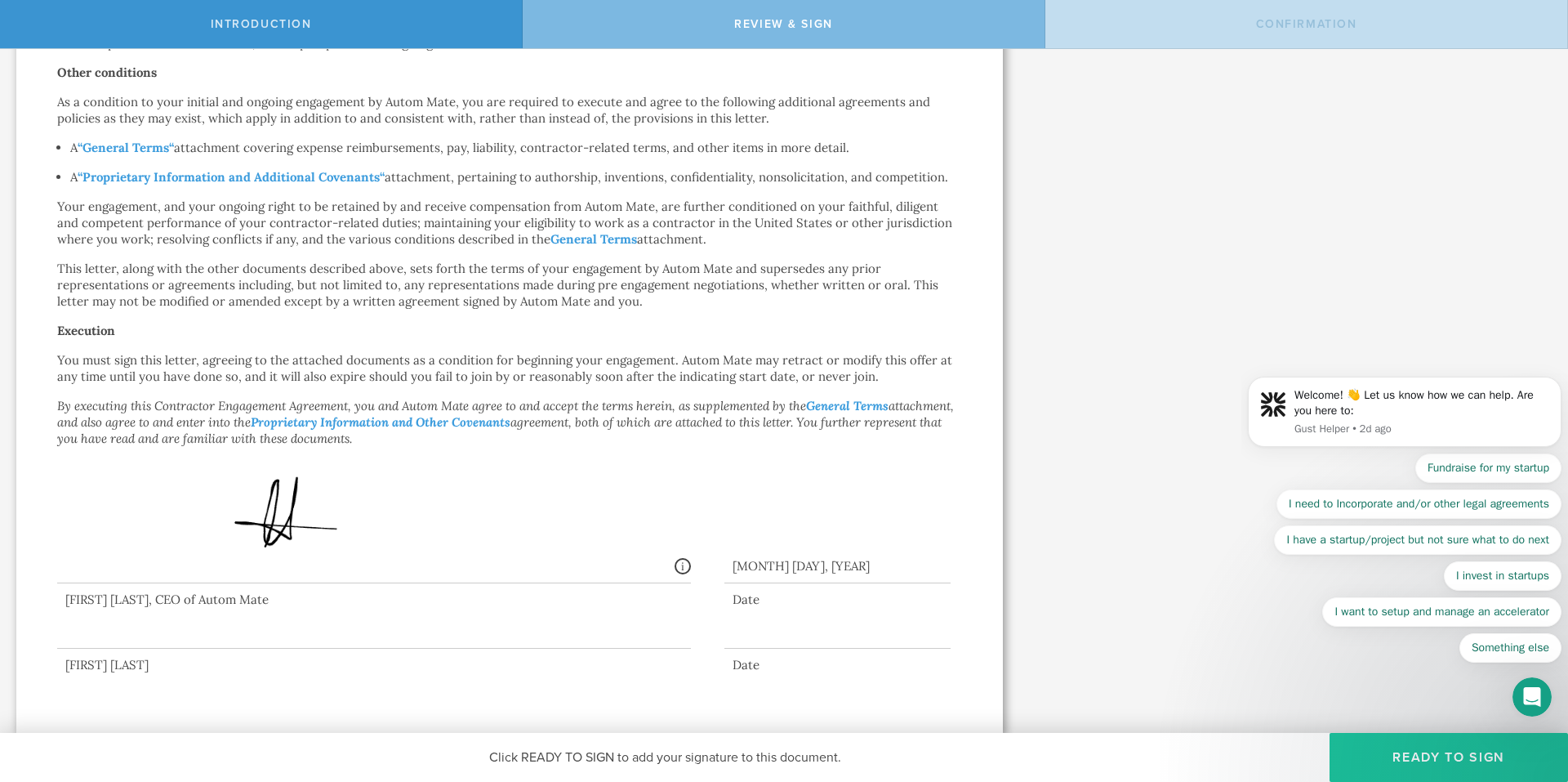 click on "Ready to Sign" at bounding box center (1449, 757) 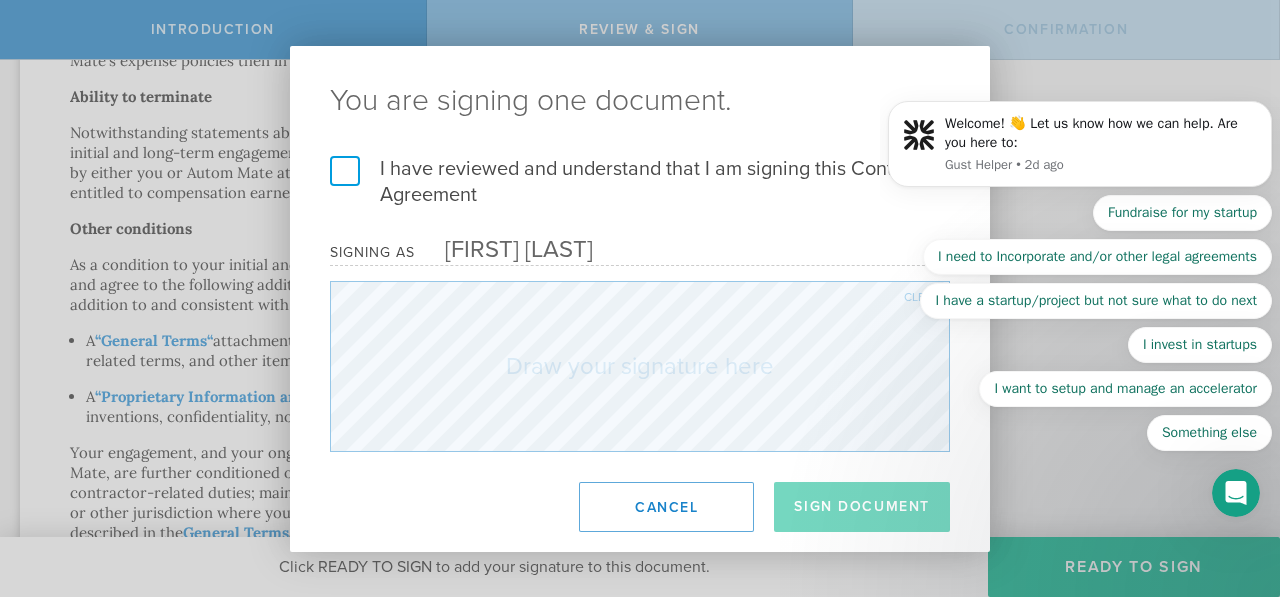 click on "I have reviewed and understand that I am signing this Contractor Agreement" at bounding box center (640, 182) 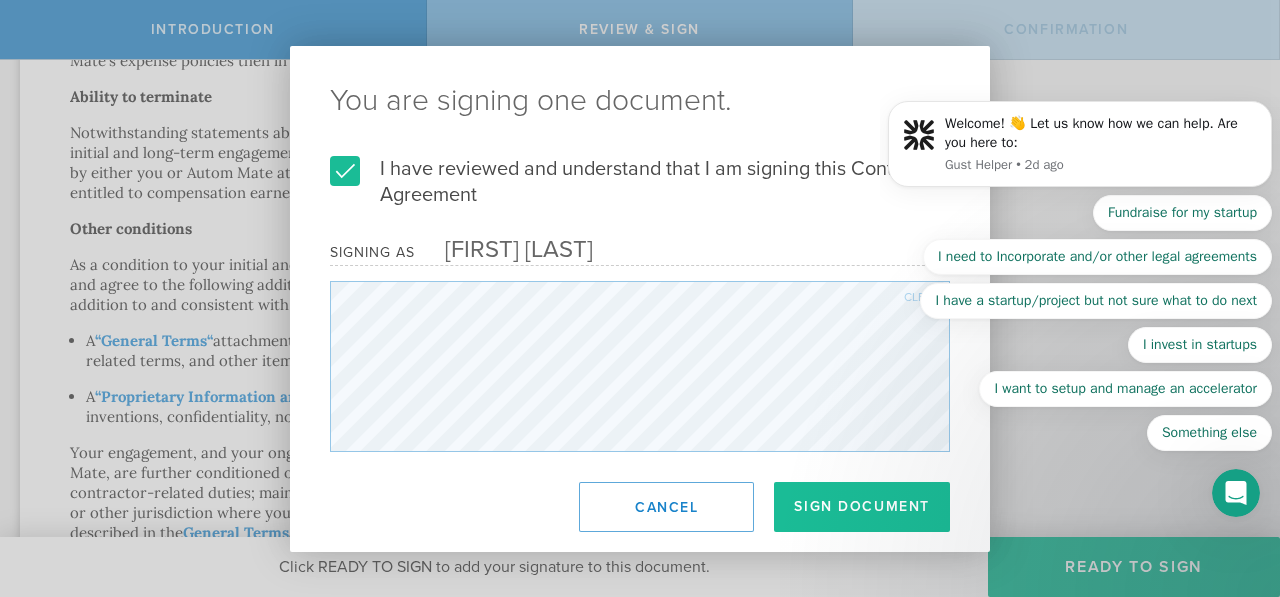 click on "Cancel" at bounding box center (666, 507) 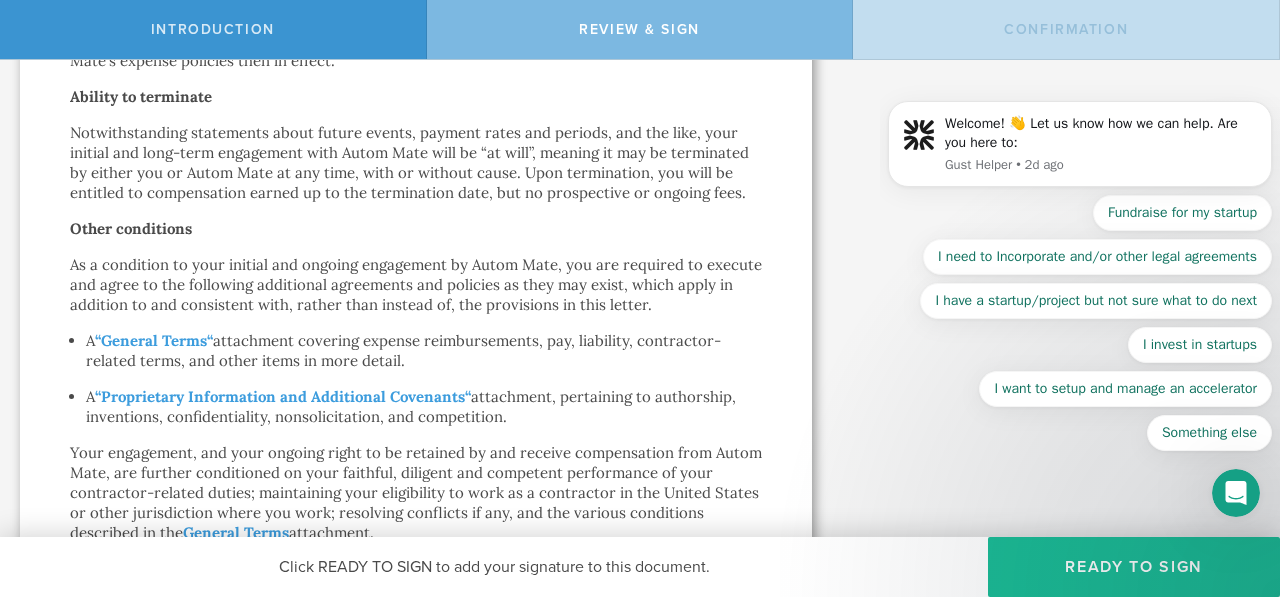 click on "Ready to Sign" at bounding box center [1134, 567] 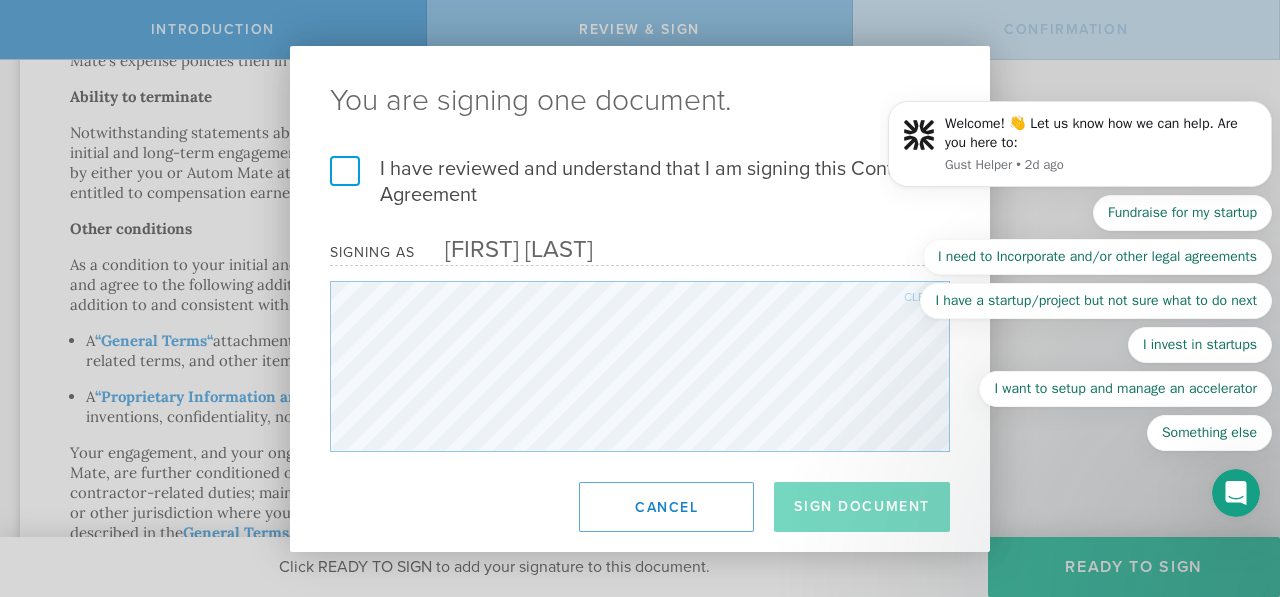 click on "I have reviewed and understand that I am signing this Contractor Agreement" at bounding box center [640, 182] 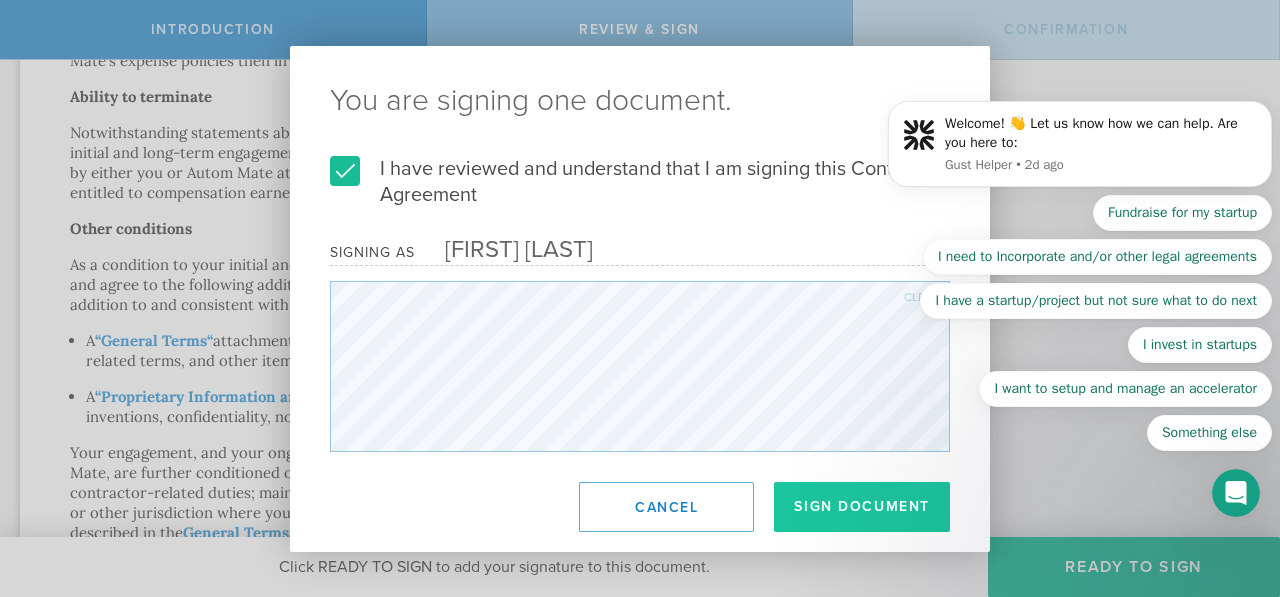 click on "Sign Document" at bounding box center [862, 507] 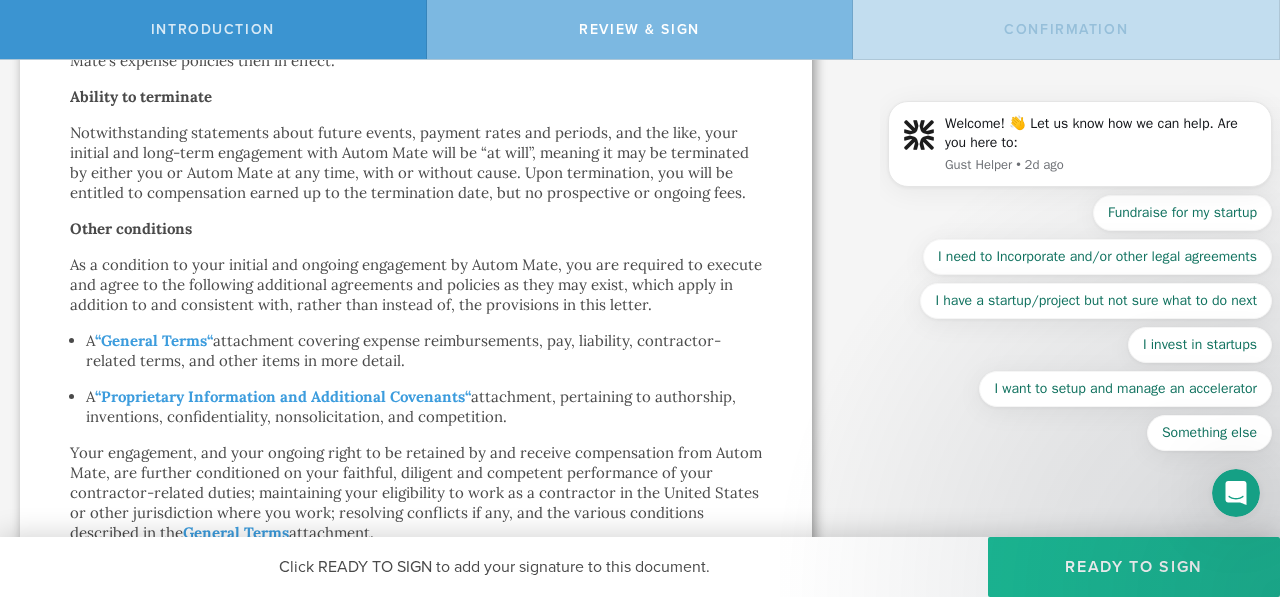 scroll, scrollTop: 0, scrollLeft: 0, axis: both 